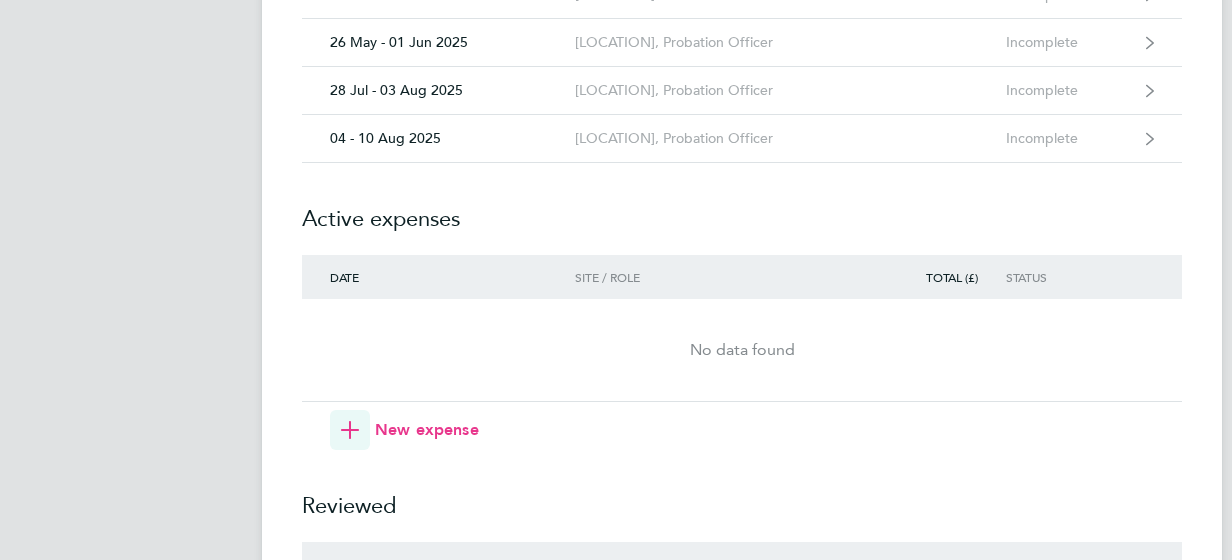 scroll, scrollTop: 720, scrollLeft: 0, axis: vertical 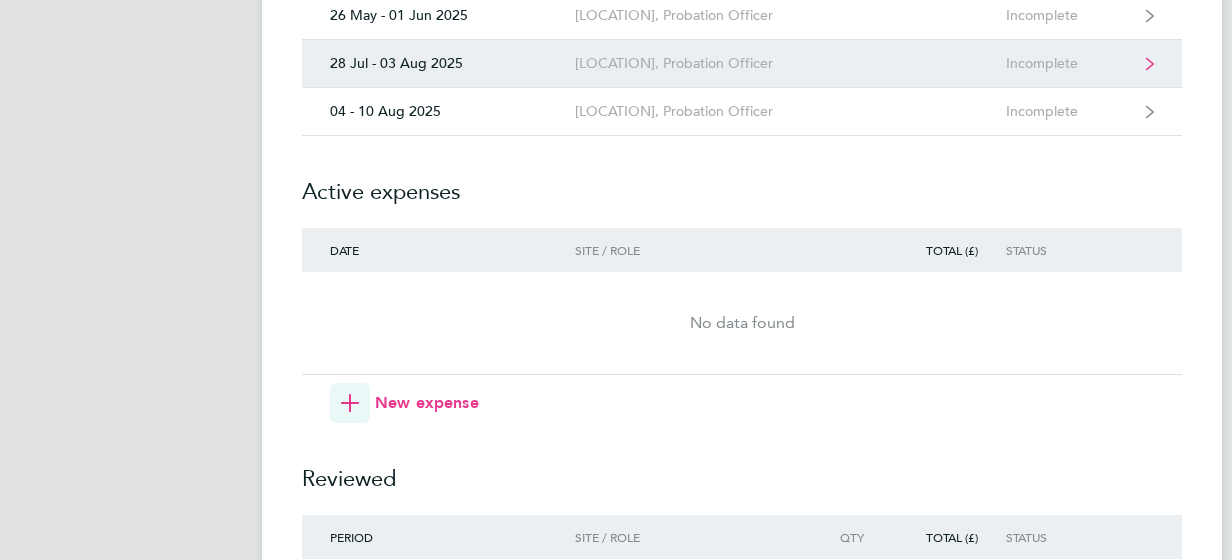 click on "[LOCATION], Probation Officer" 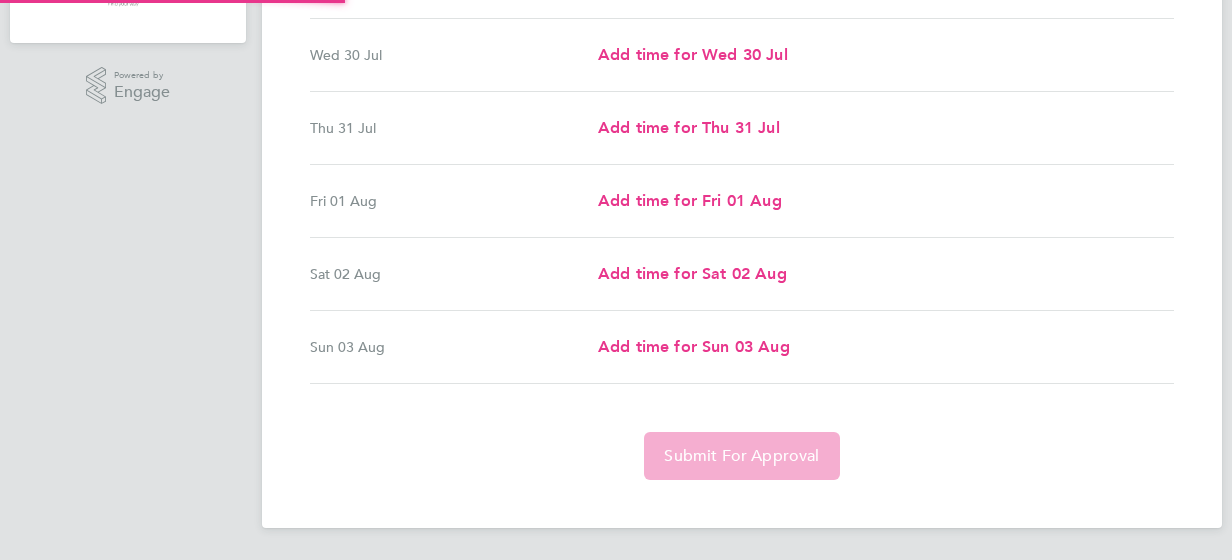 scroll, scrollTop: 0, scrollLeft: 0, axis: both 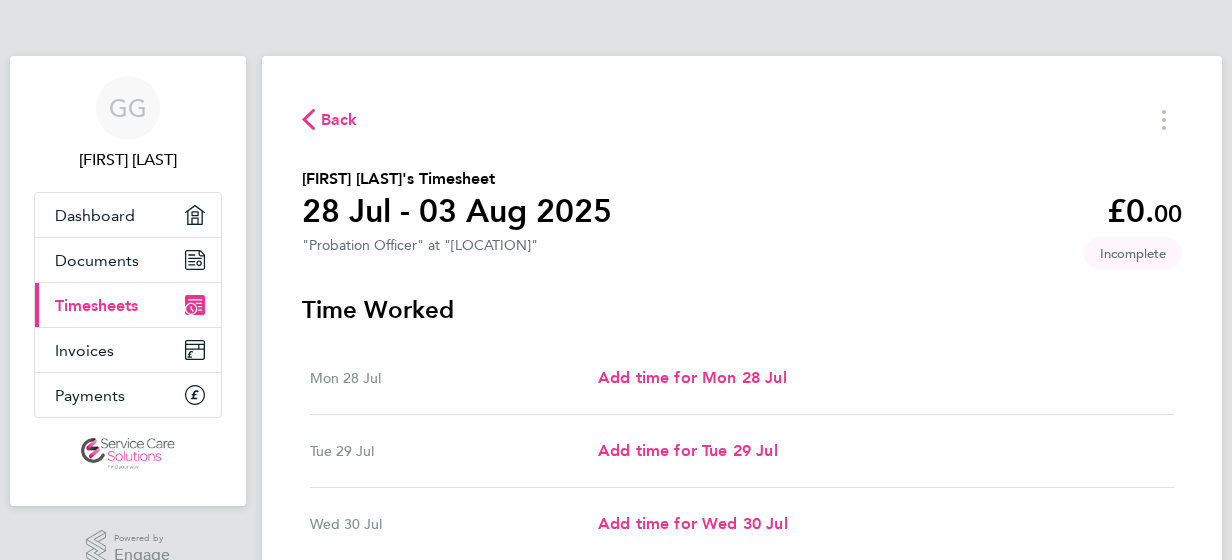 click on "Tue 29 Jul   Add time for Tue 29 Jul   Add time for Tue 29 Jul" at bounding box center [742, 451] 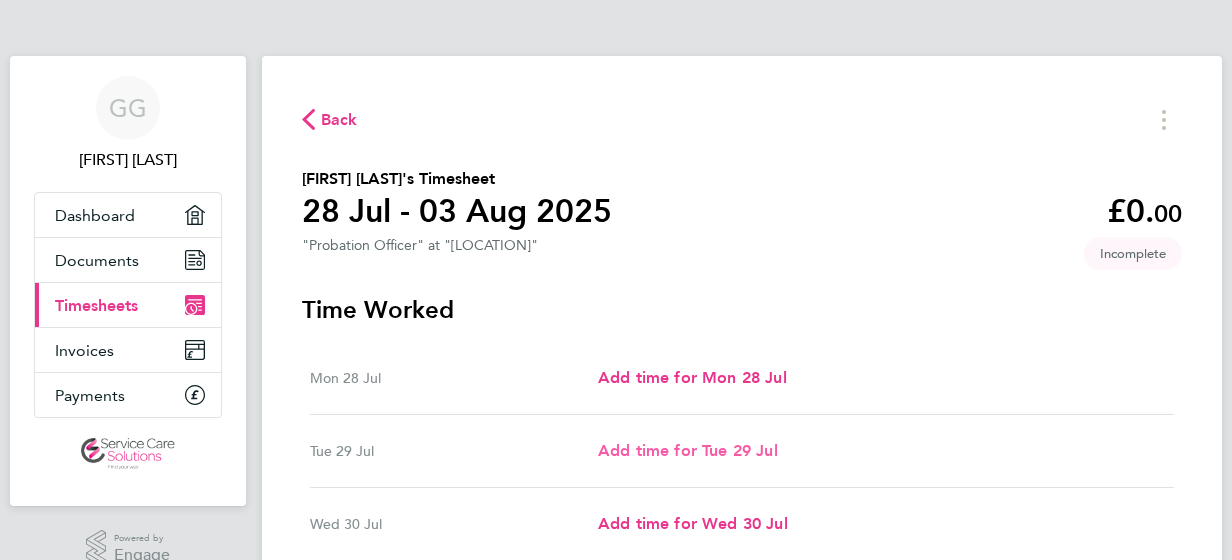 click on "Add time for Tue 29 Jul" at bounding box center (688, 451) 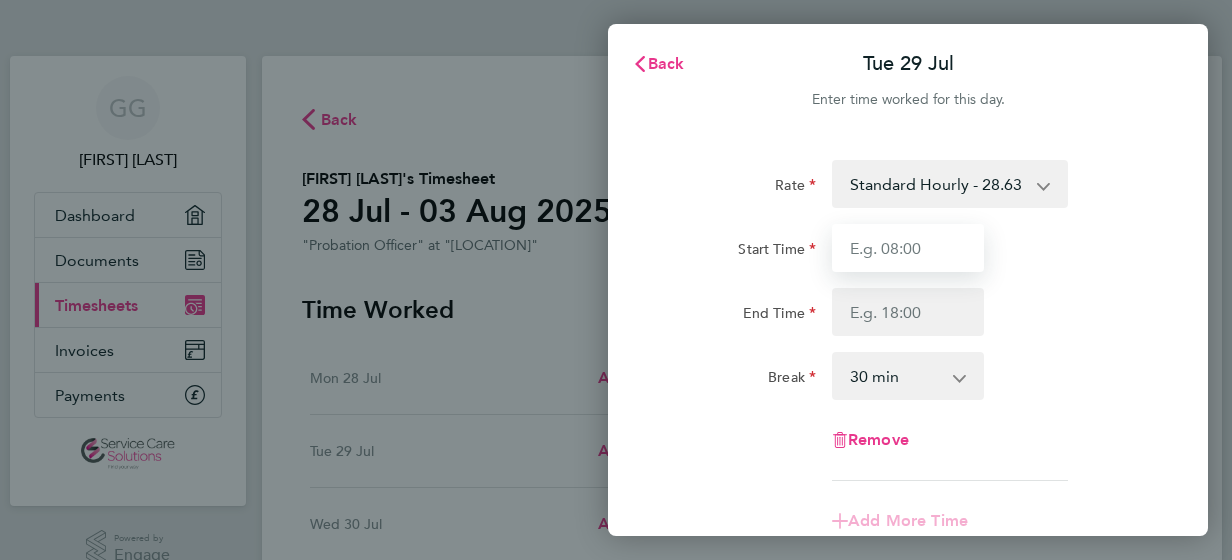 click on "Start Time" at bounding box center (908, 248) 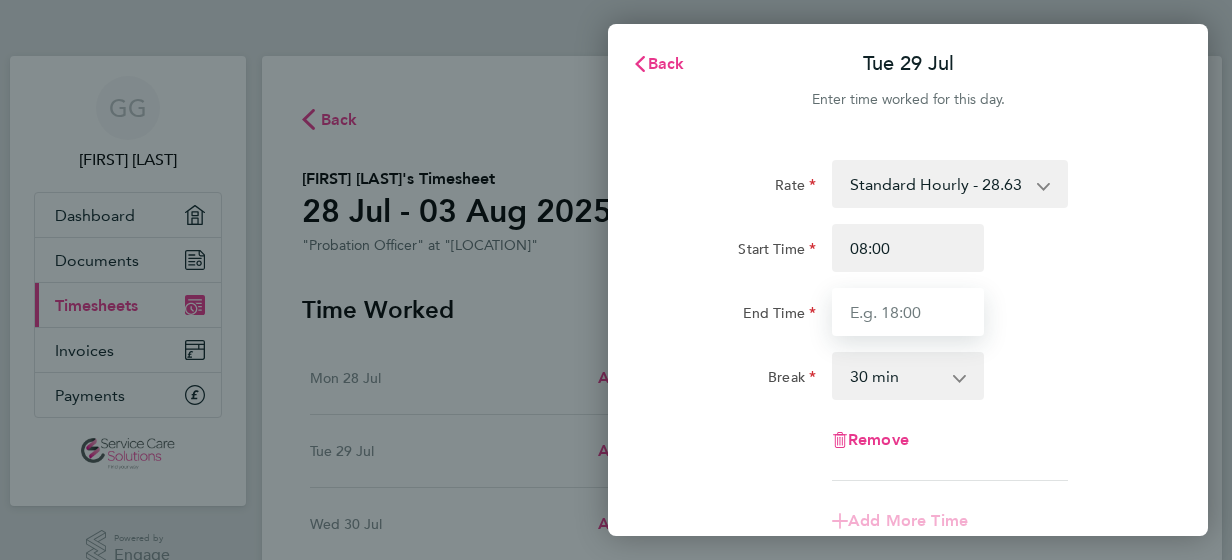 click on "End Time" at bounding box center (908, 312) 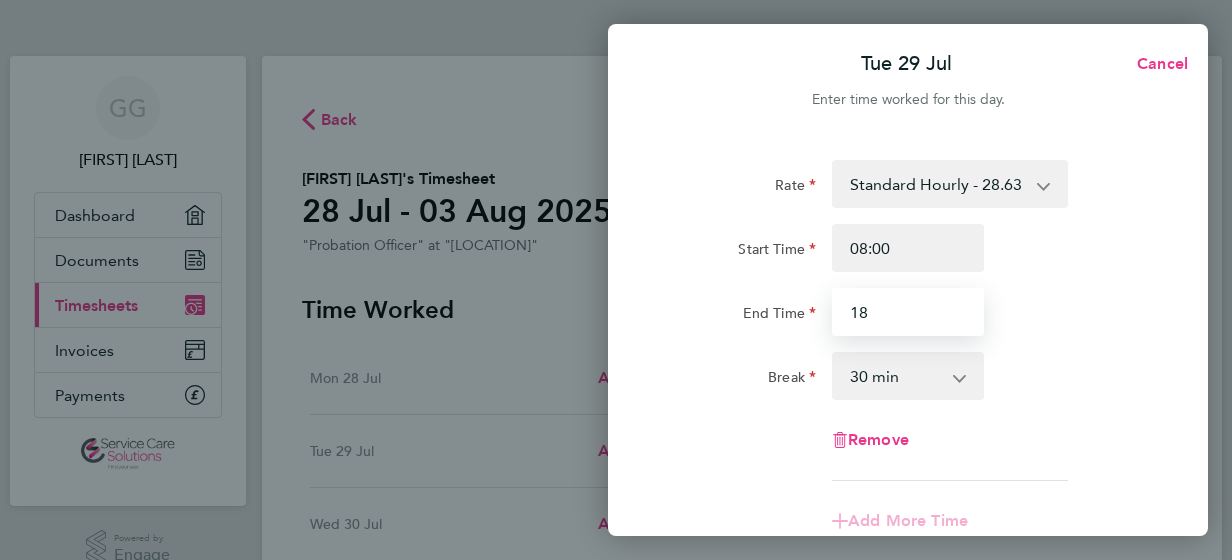 type on "18:00" 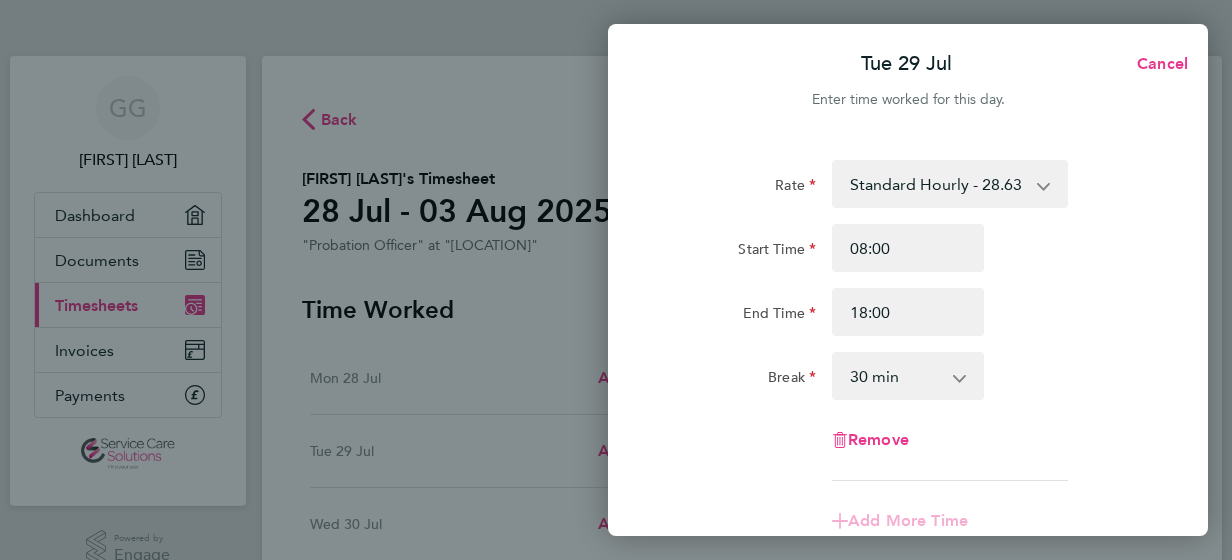 click on "End Time 18:00" 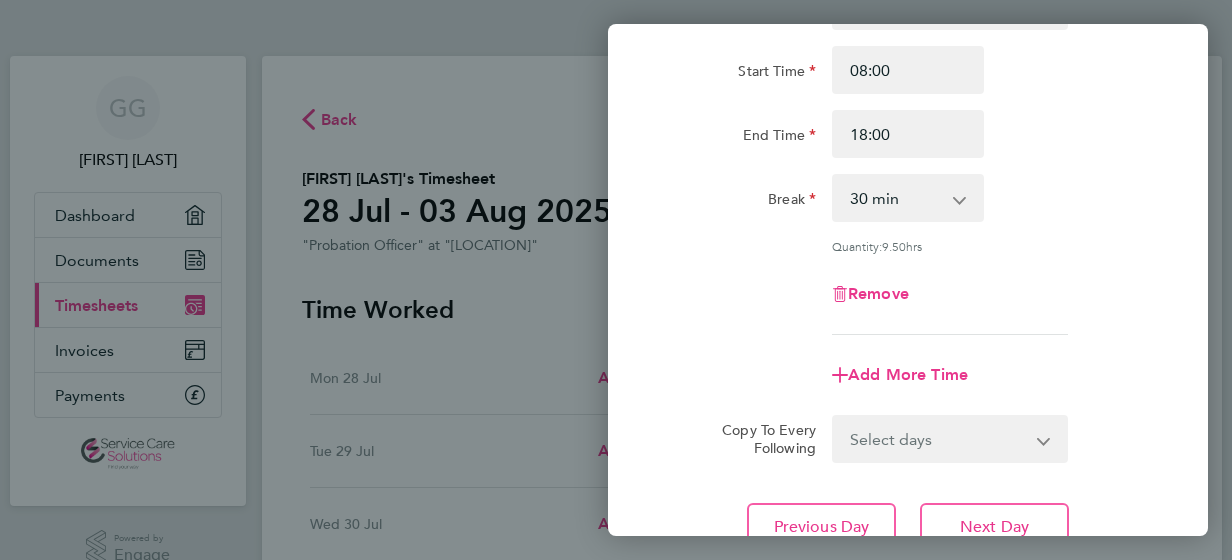 scroll, scrollTop: 200, scrollLeft: 0, axis: vertical 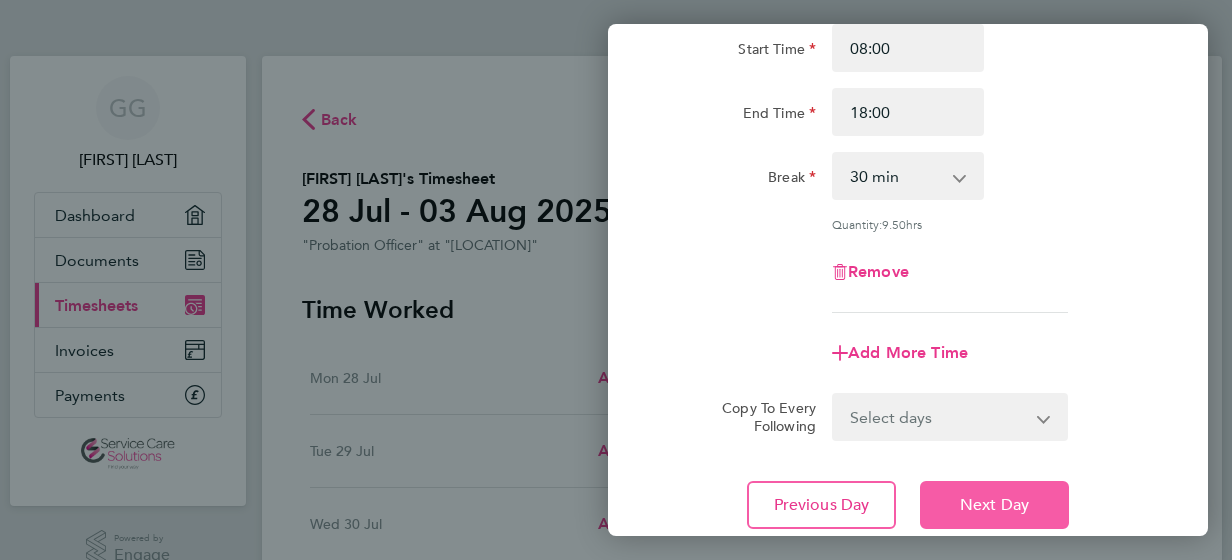 click on "Next Day" 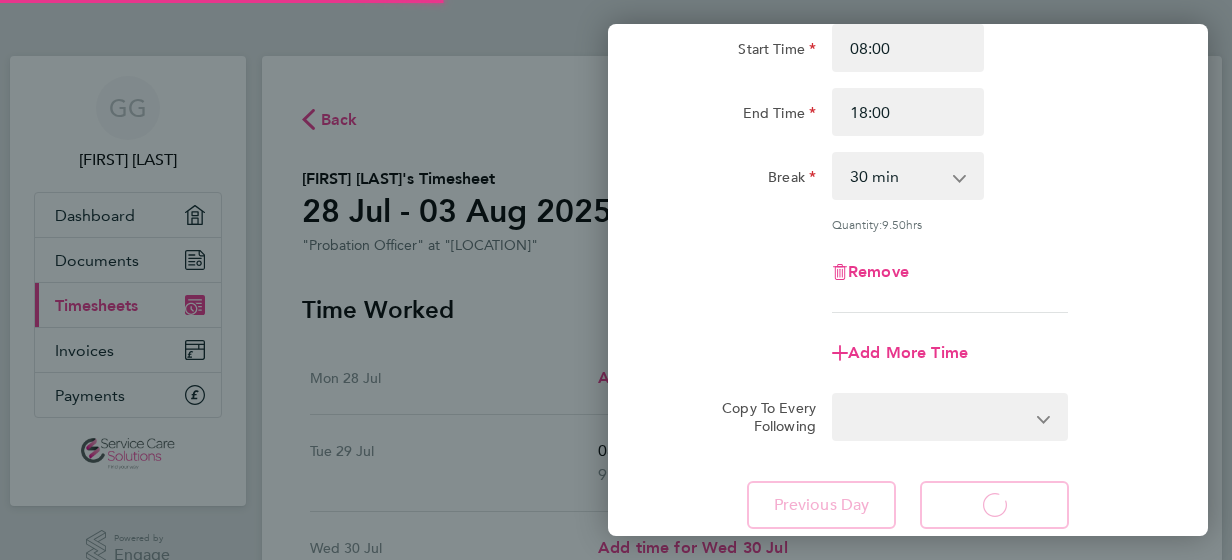 select on "30" 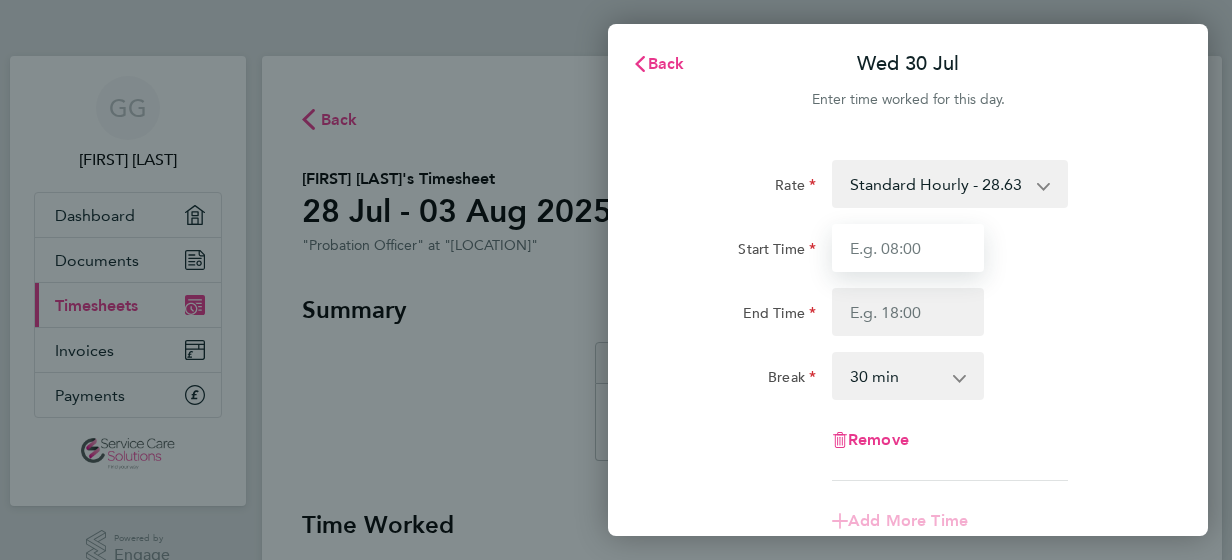 click on "Start Time" at bounding box center (908, 248) 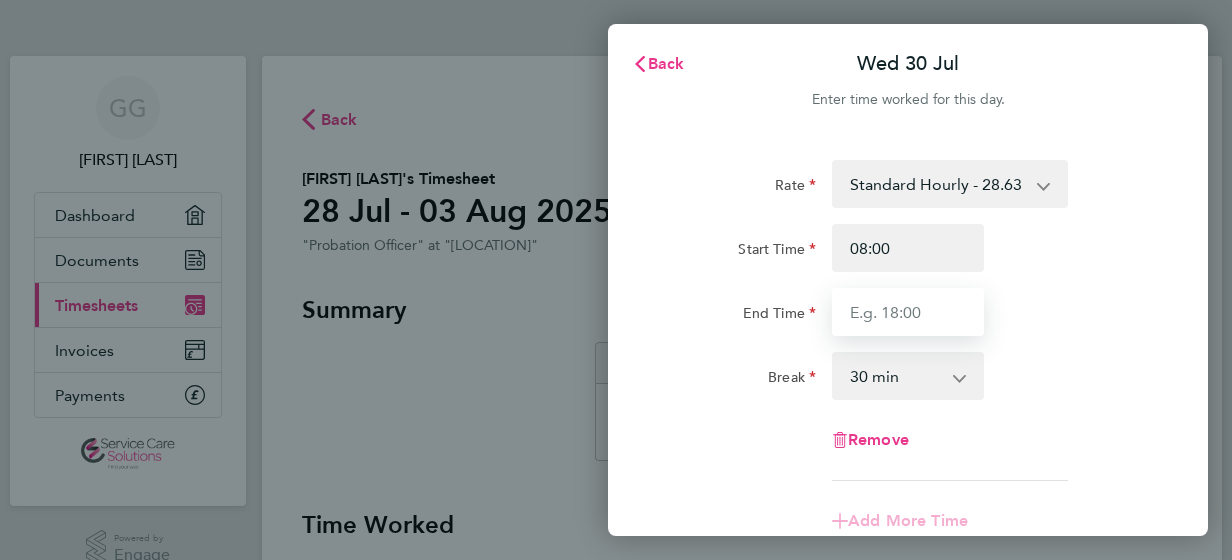click on "End Time" at bounding box center (908, 312) 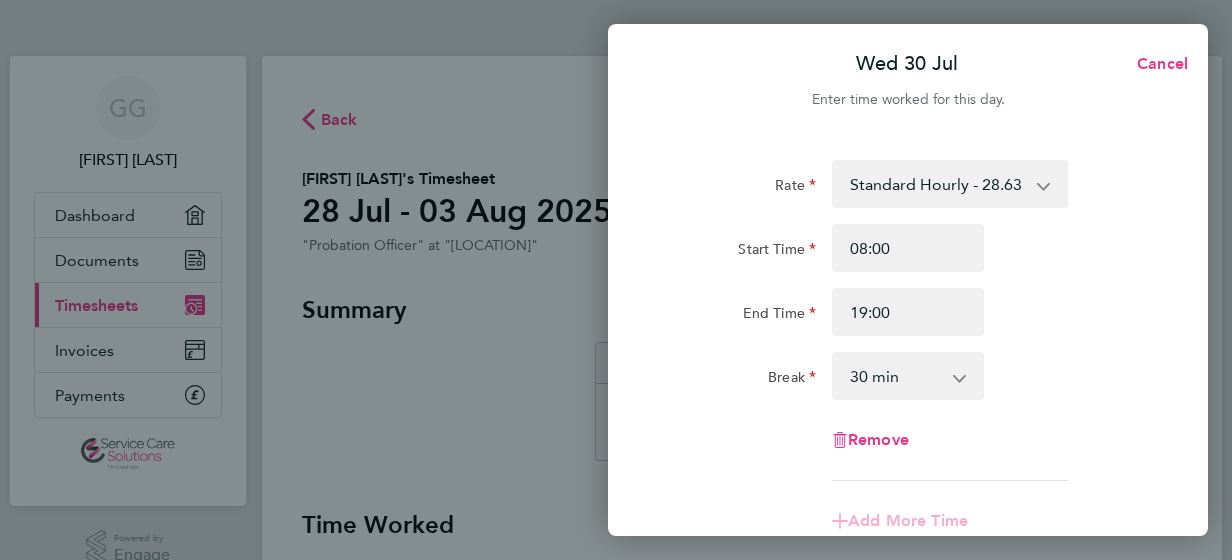 click on "End Time 19:00" 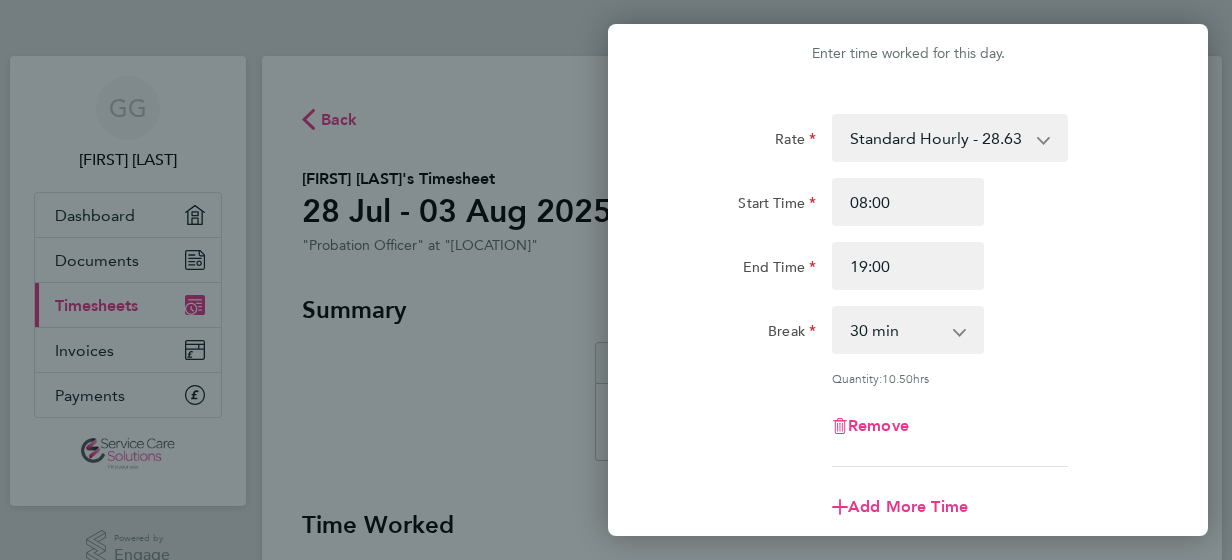 scroll, scrollTop: 120, scrollLeft: 0, axis: vertical 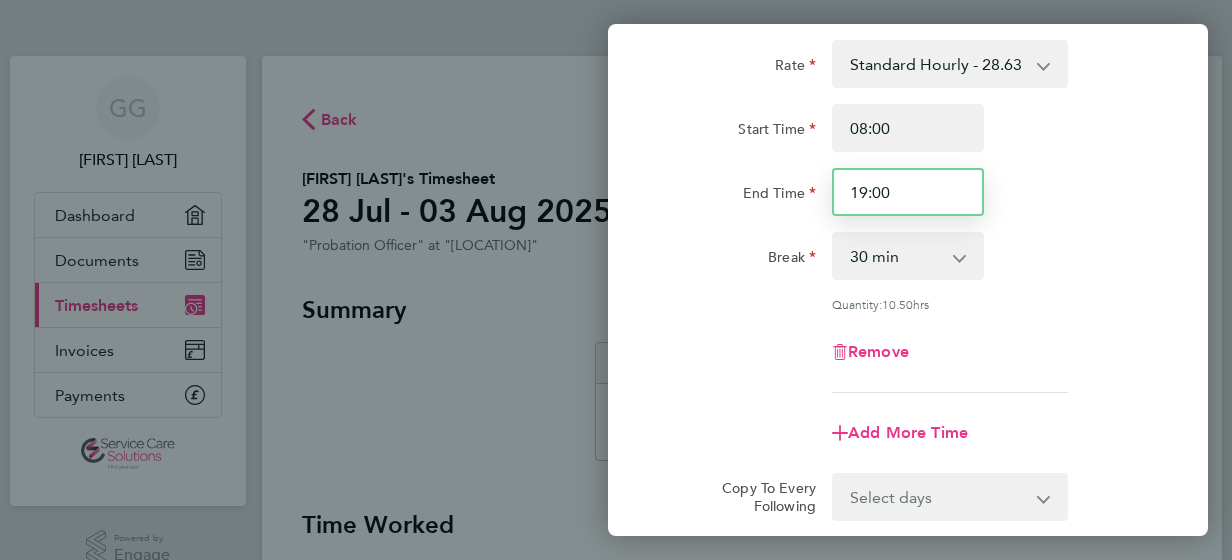 drag, startPoint x: 890, startPoint y: 194, endPoint x: 796, endPoint y: 199, distance: 94.13288 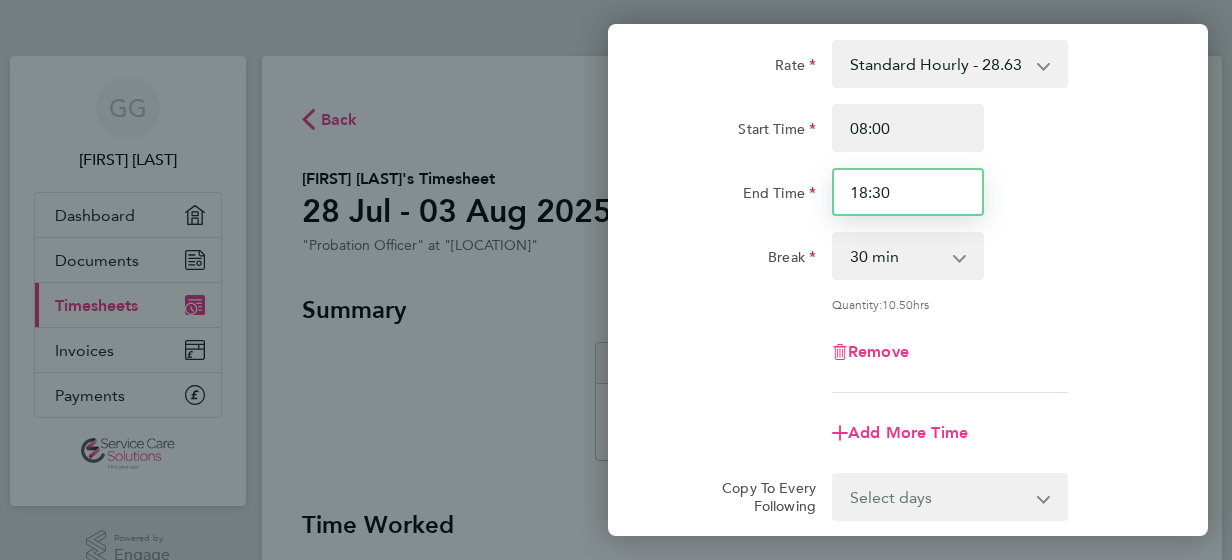 type on "18:30" 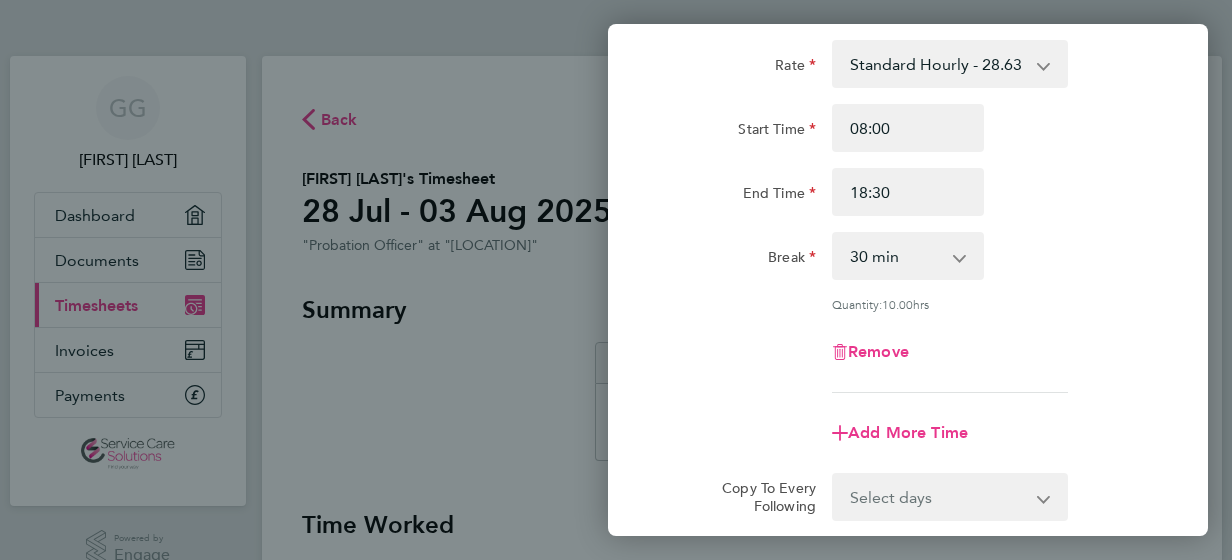 drag, startPoint x: 1040, startPoint y: 360, endPoint x: 1167, endPoint y: 128, distance: 264.4863 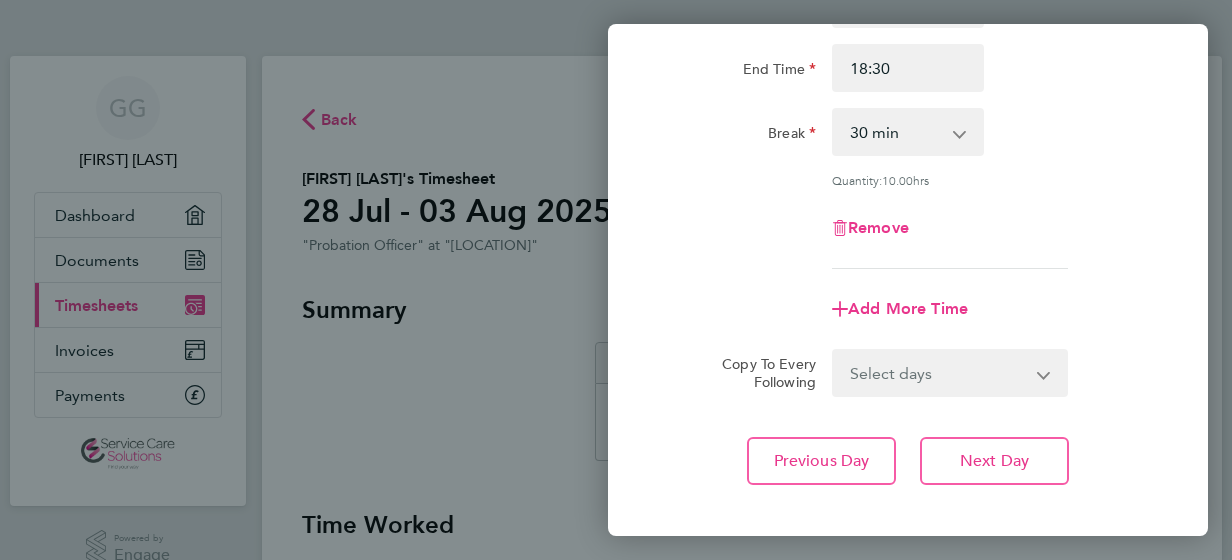 scroll, scrollTop: 320, scrollLeft: 0, axis: vertical 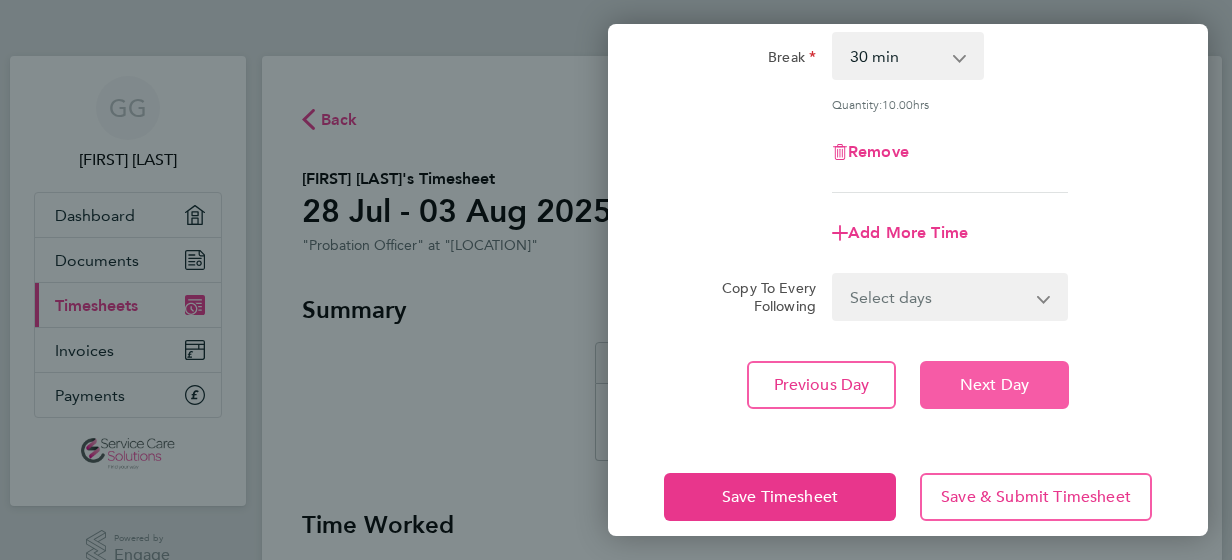 click on "Next Day" 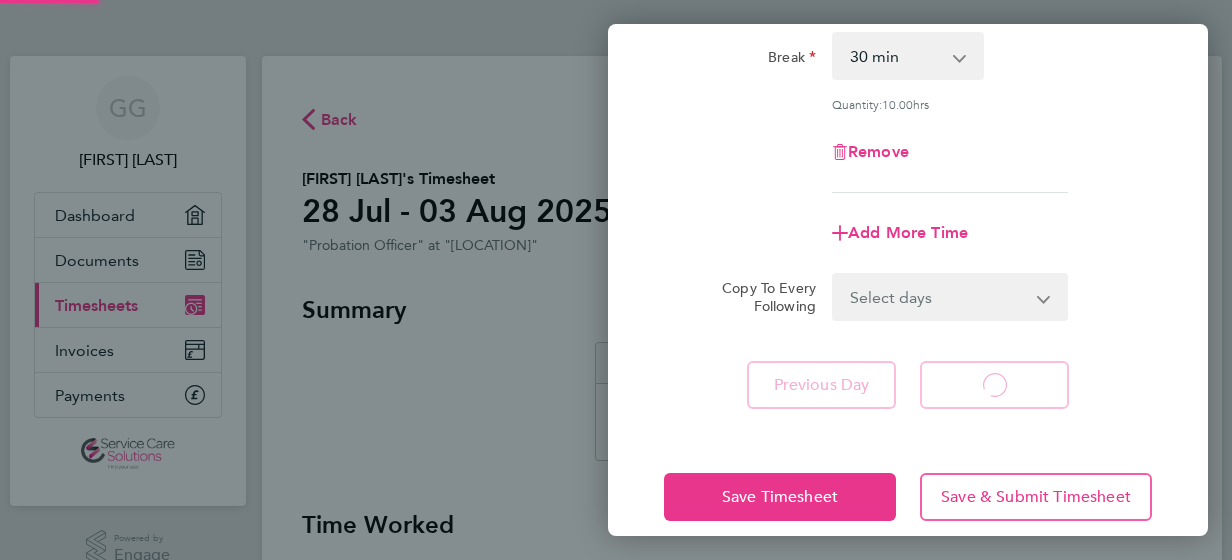 select on "30" 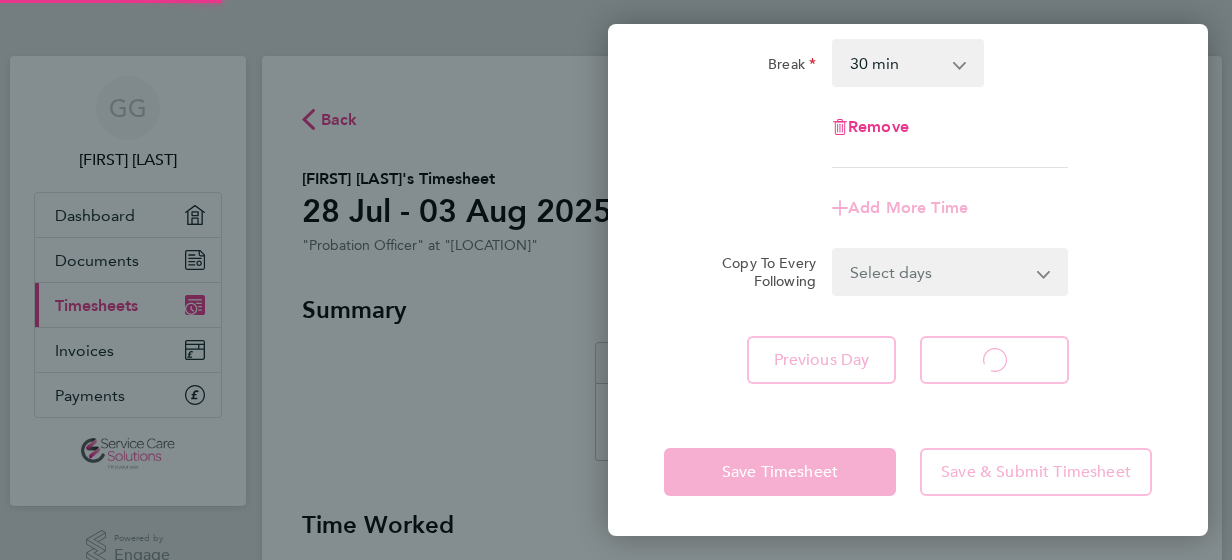 scroll, scrollTop: 312, scrollLeft: 0, axis: vertical 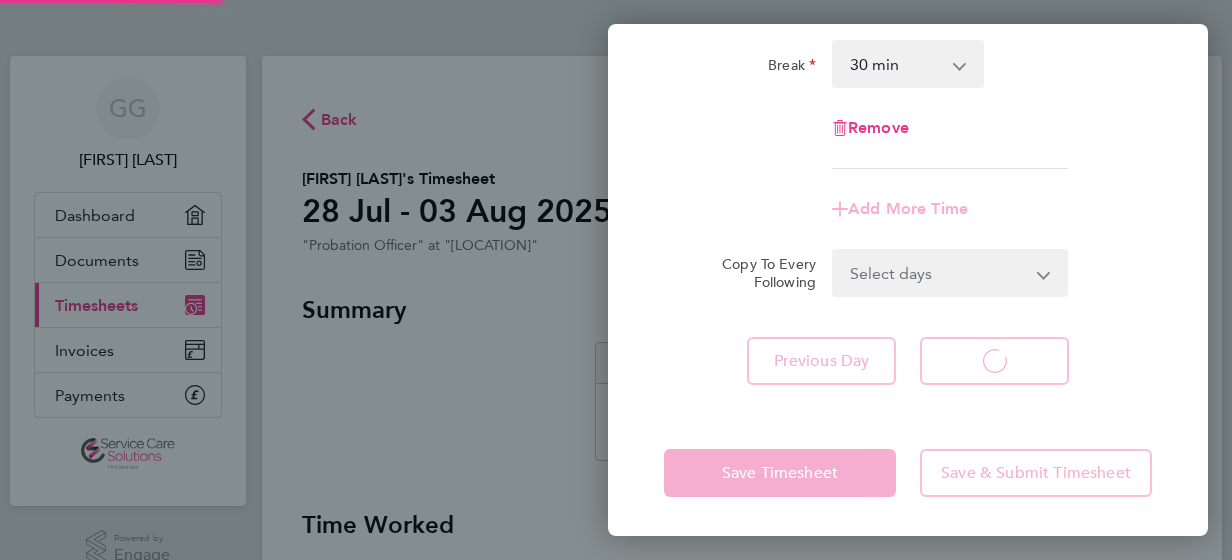 select on "30" 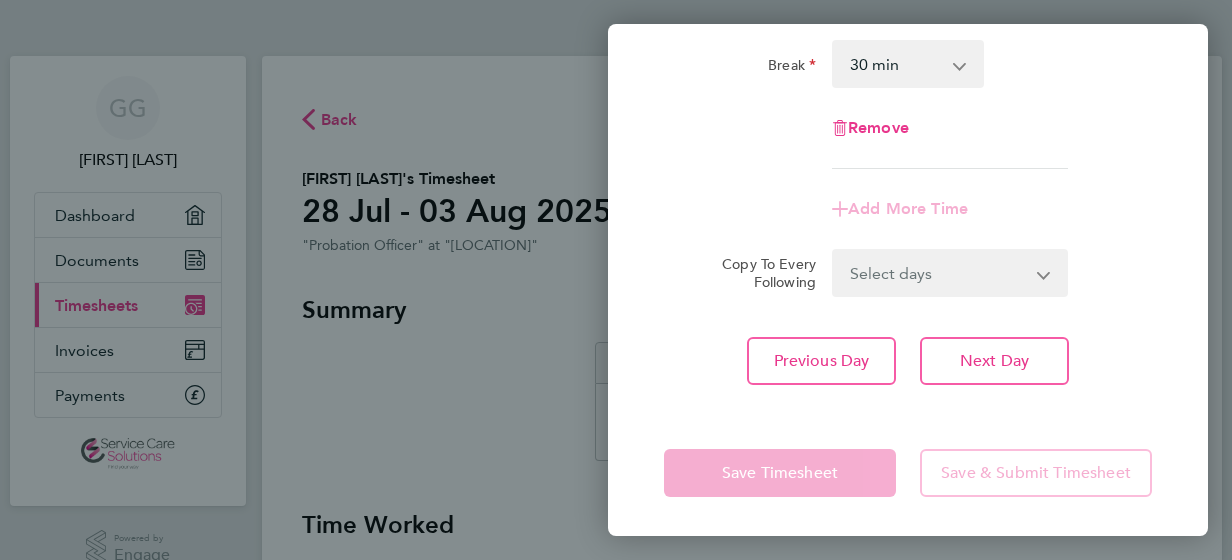 click on "Rate  Standard Hourly - 28.63
Start Time End Time Break  0 min   15 min   30 min   45 min   60 min   75 min   90 min
Remove
Add More Time  Copy To Every Following  Select days   Day   Weekend (Sat-Sun)   Friday   Saturday   Sunday
Previous Day   Next Day   Save Timesheet   Save & Submit Timesheet" 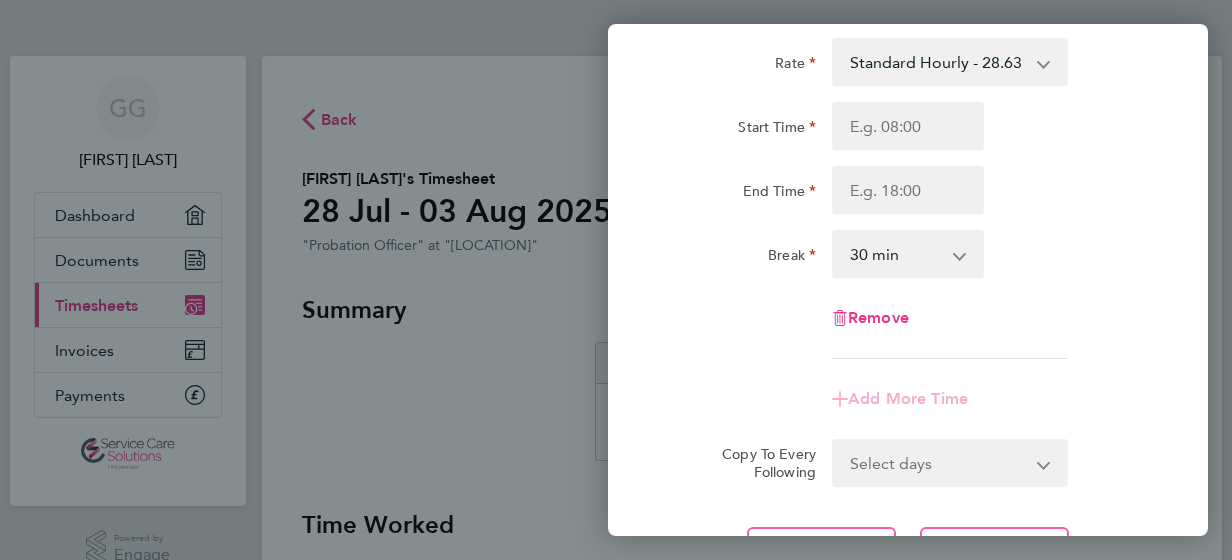 scroll, scrollTop: 112, scrollLeft: 0, axis: vertical 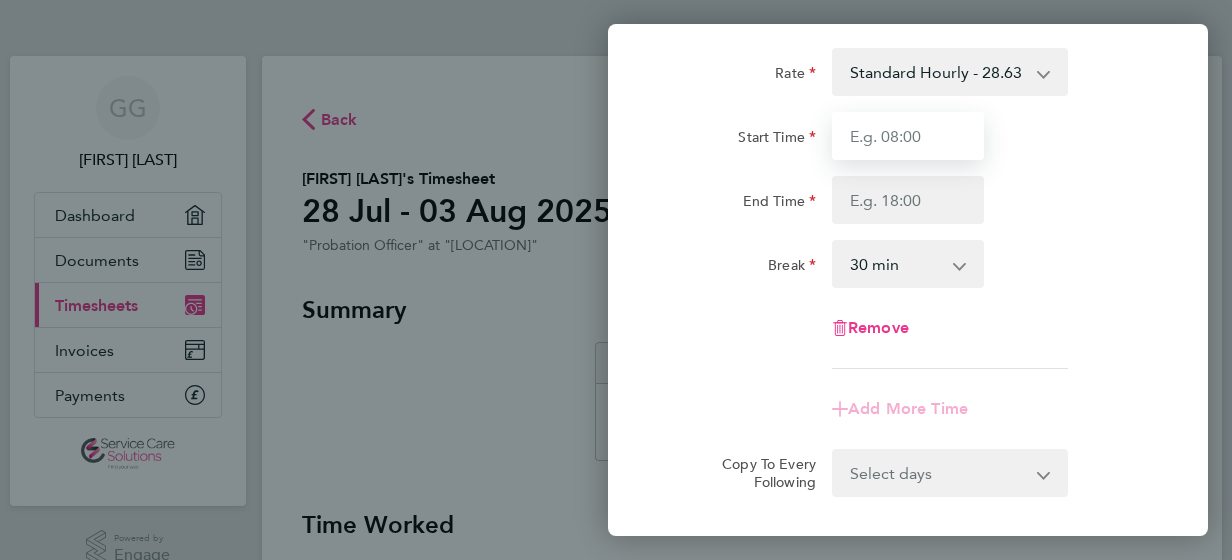 click on "Start Time" at bounding box center (908, 136) 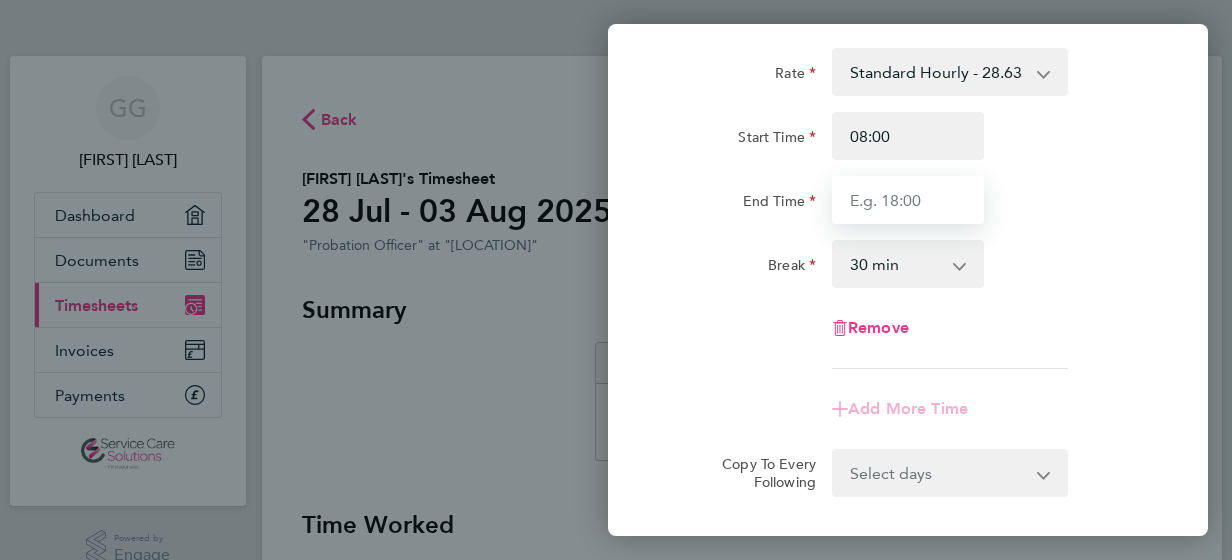 type on "18:00" 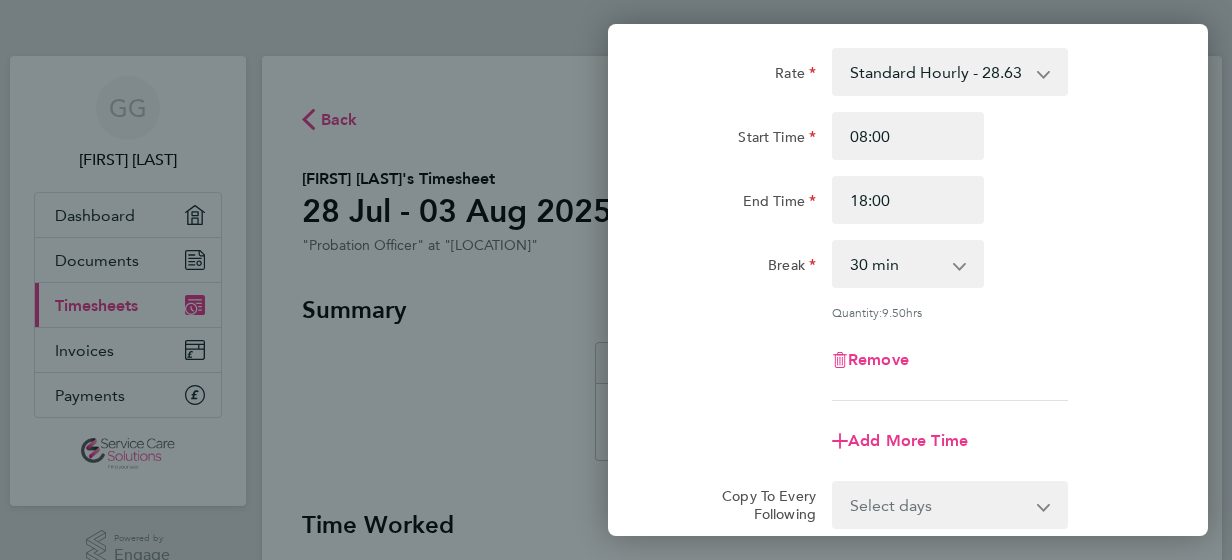 click on "Rate  Standard Hourly - [CURRENCY]28.63
Start Time 08:00 End Time 18:00 Break  0 min   15 min   30 min   45 min   60 min   75 min   90 min
Quantity:  9.50  hrs
Remove" 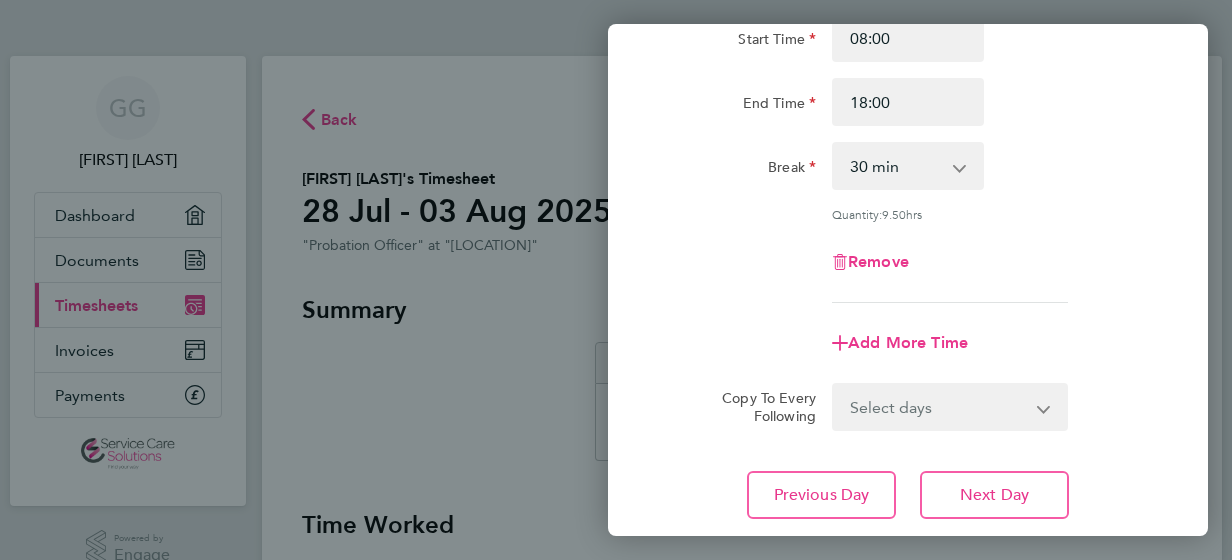 scroll, scrollTop: 272, scrollLeft: 0, axis: vertical 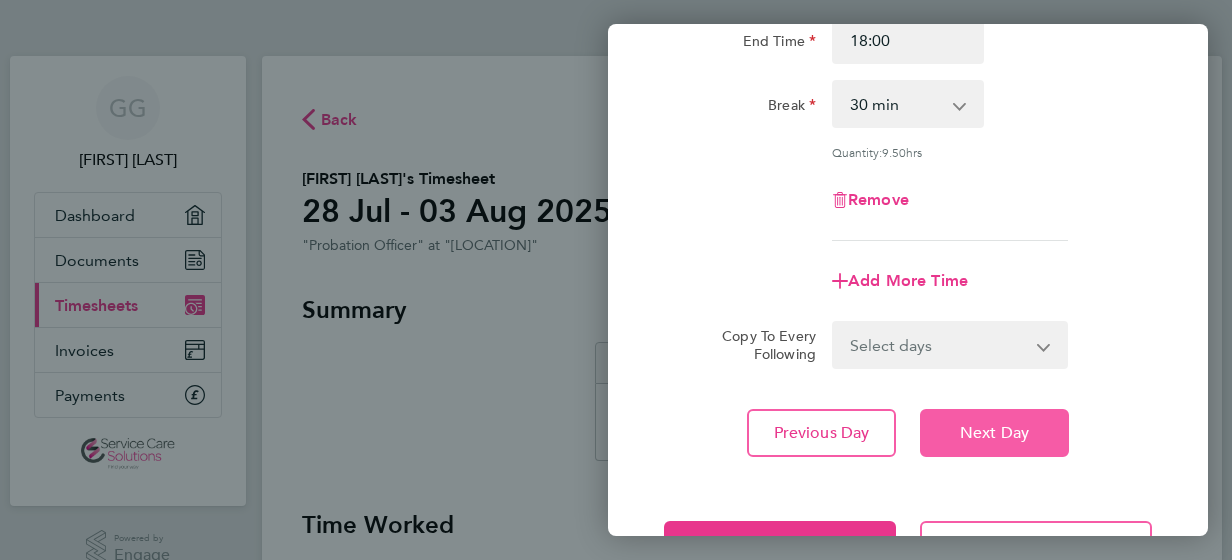 click on "Next Day" 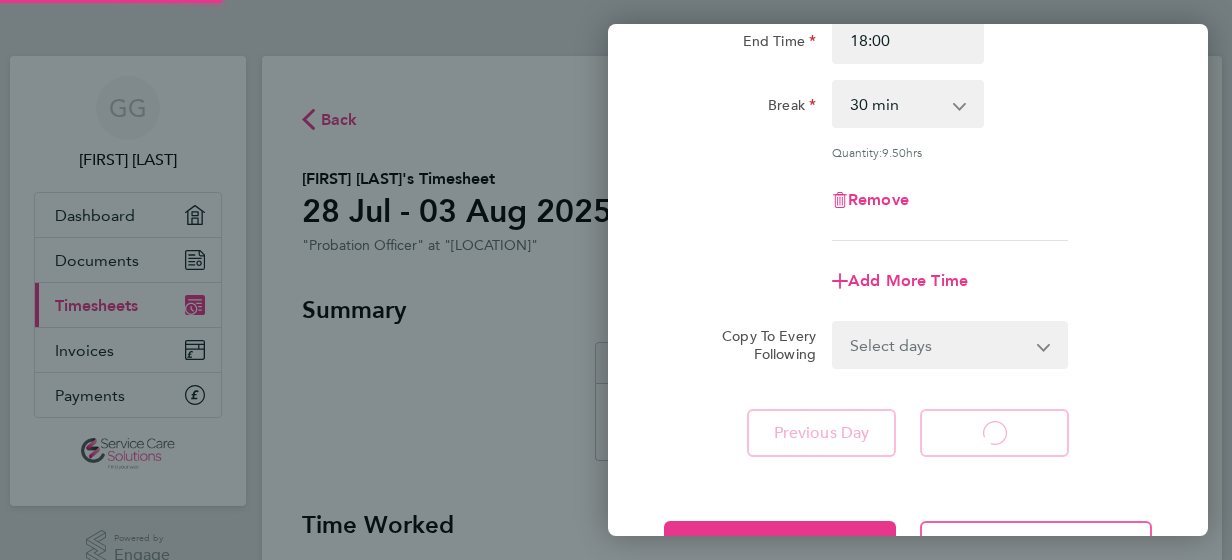 click on "Rate  Standard Hourly - [CURRENCY]28.63
Start Time 08:00 End Time 18:00 Break  0 min   15 min   30 min   45 min   60 min   75 min   90 min
Quantity:  9.50  hrs
Remove" 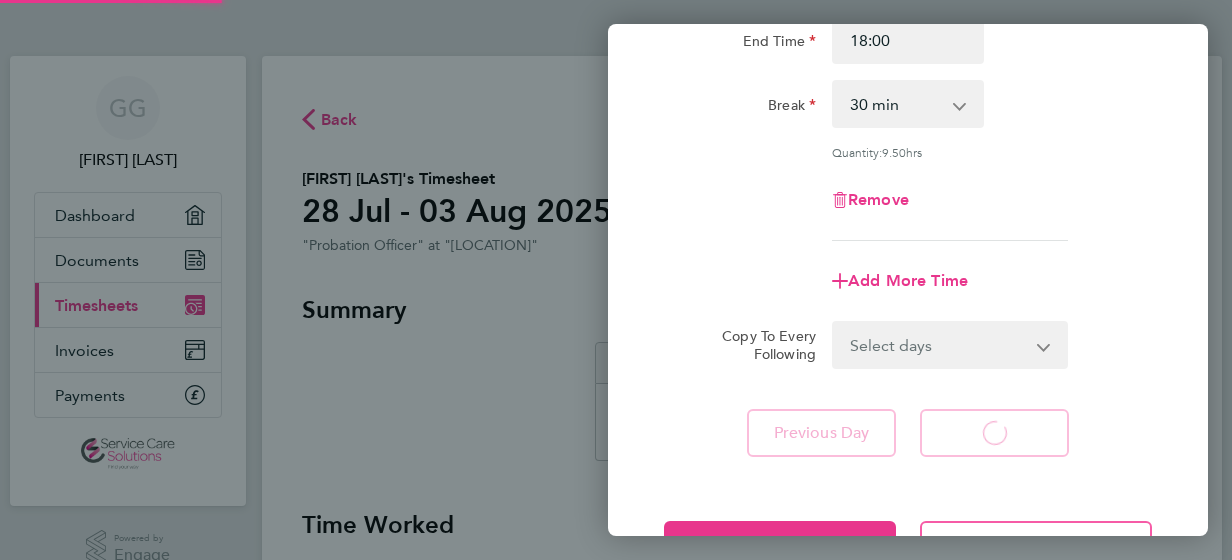 select on "30" 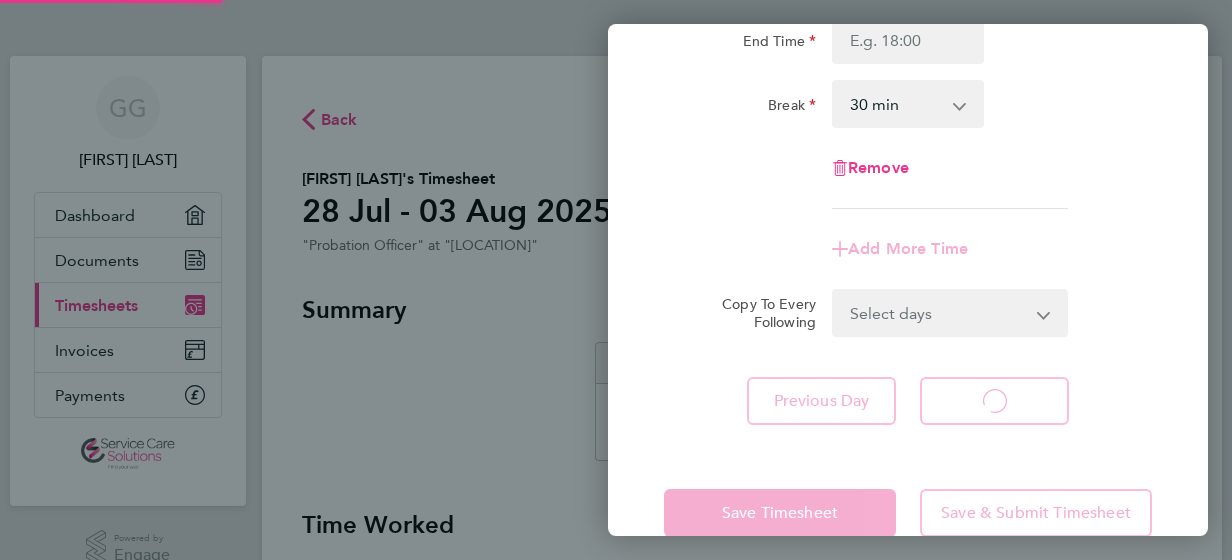 select on "30" 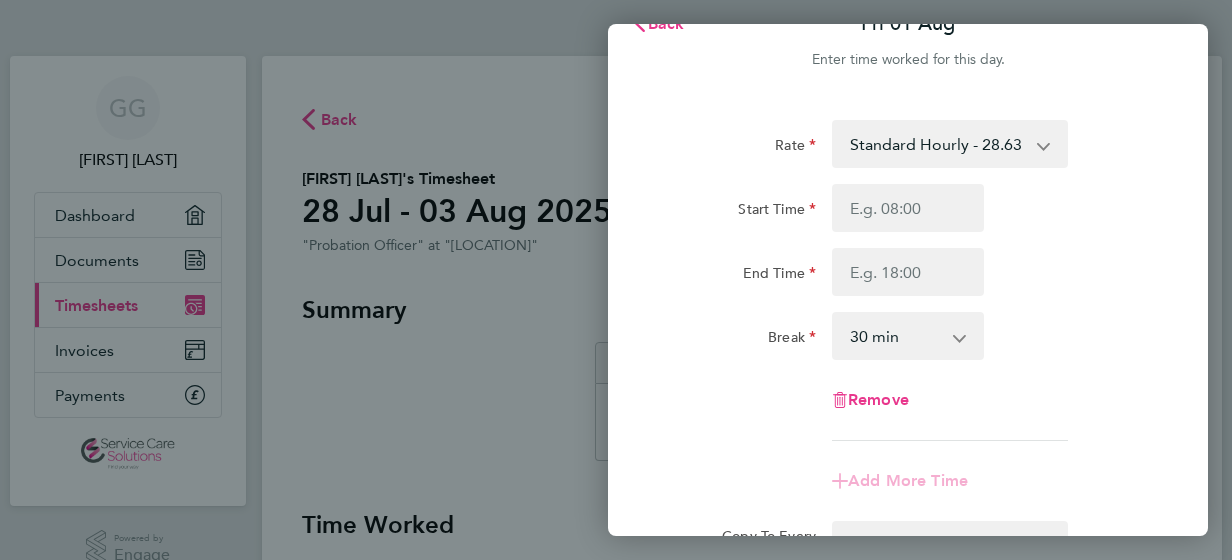 scroll, scrollTop: 0, scrollLeft: 0, axis: both 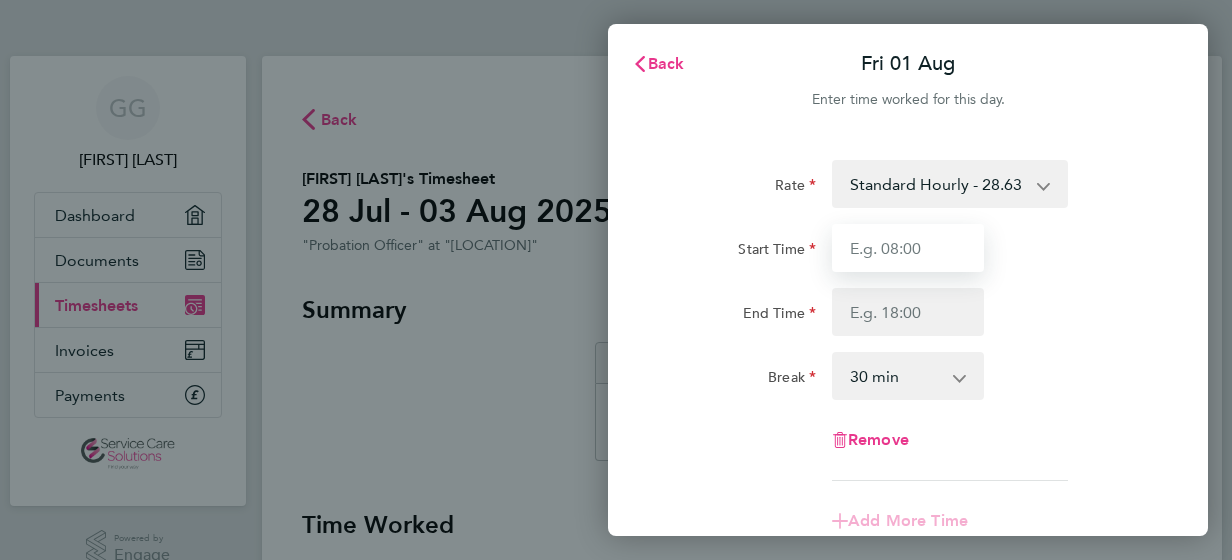 click on "Start Time" at bounding box center [908, 248] 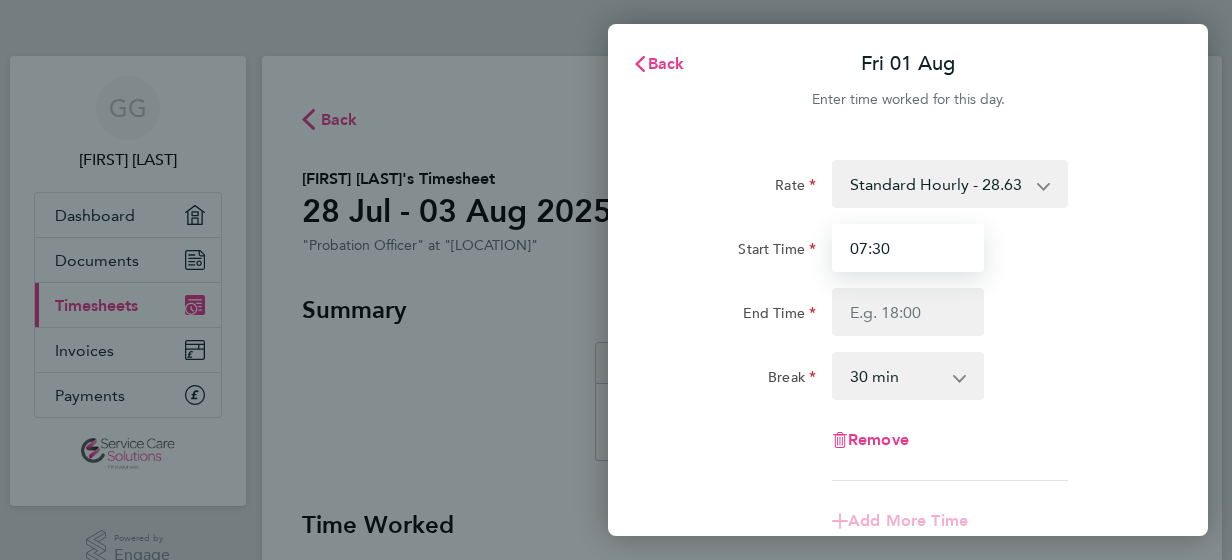 type on "07:30" 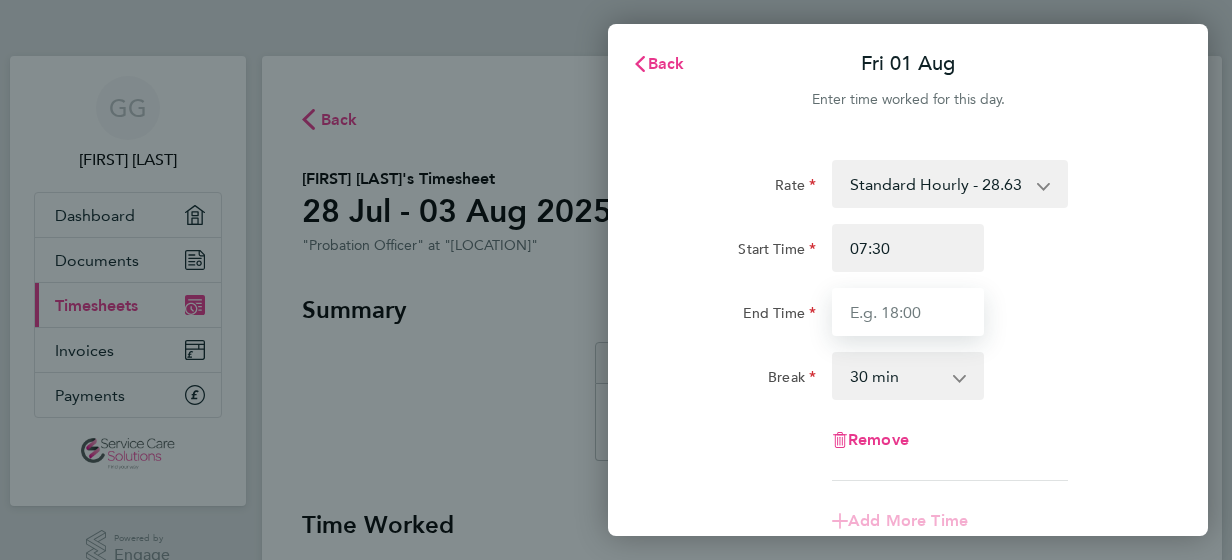 click on "End Time" at bounding box center [908, 312] 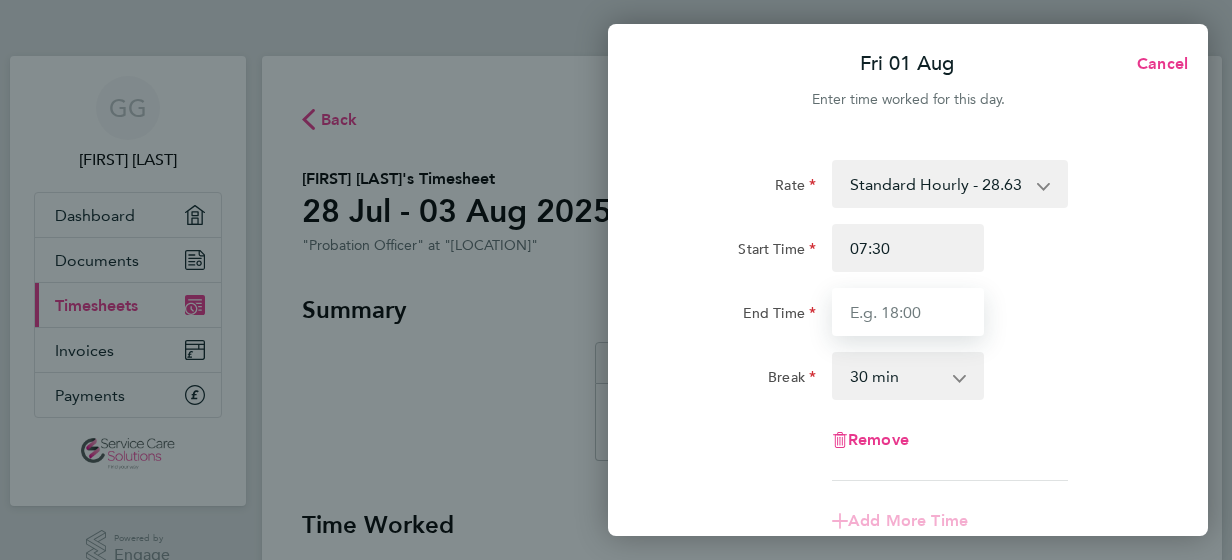 type on "16:30" 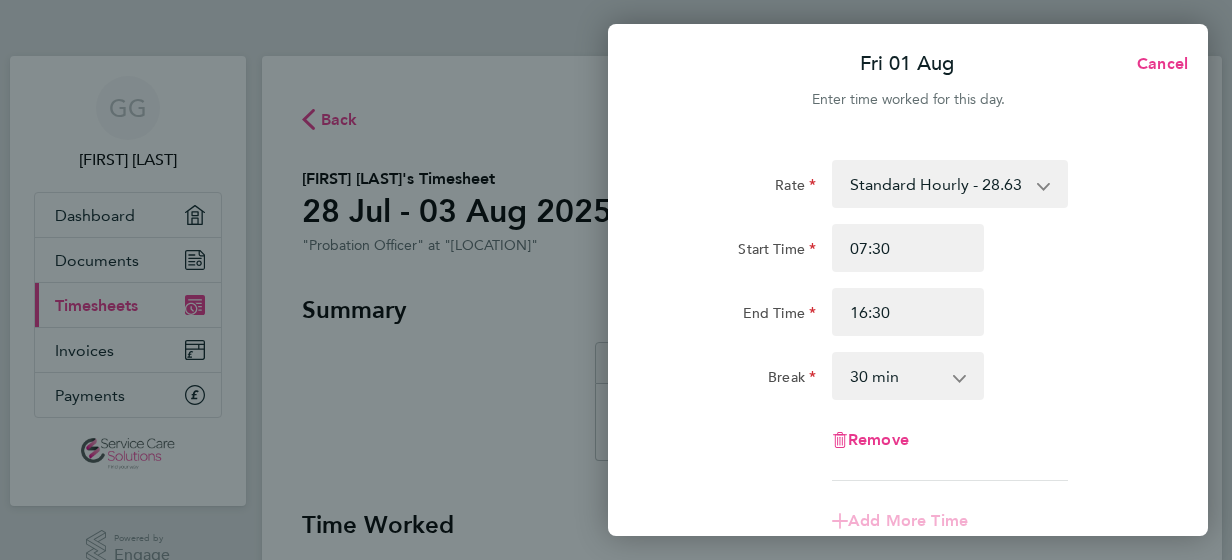 click on "Break  0 min   15 min   30 min   45 min   60 min   75 min   90 min" 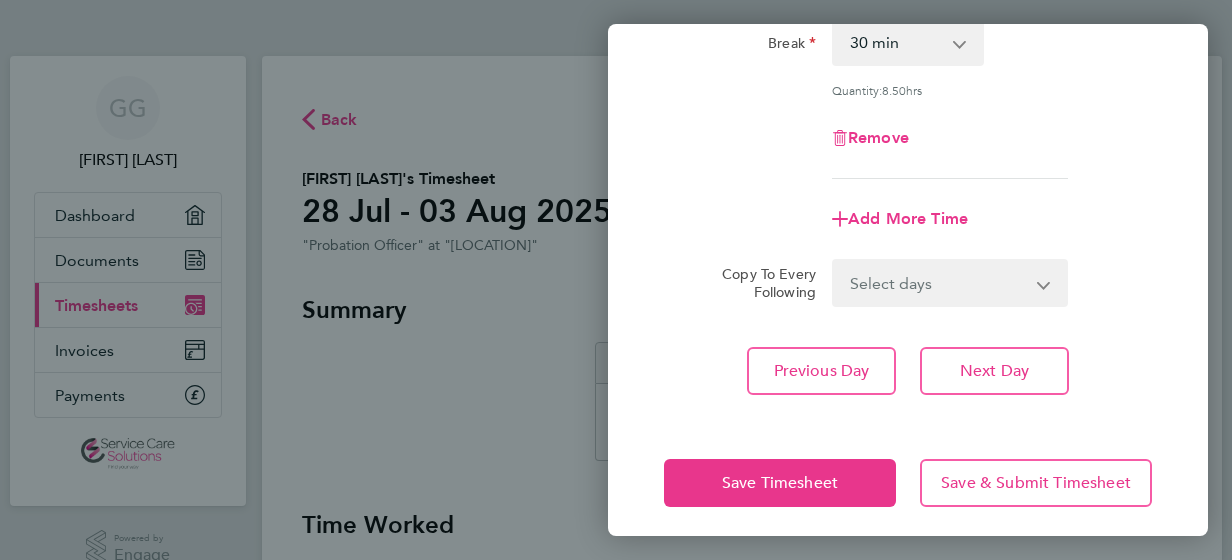 scroll, scrollTop: 343, scrollLeft: 0, axis: vertical 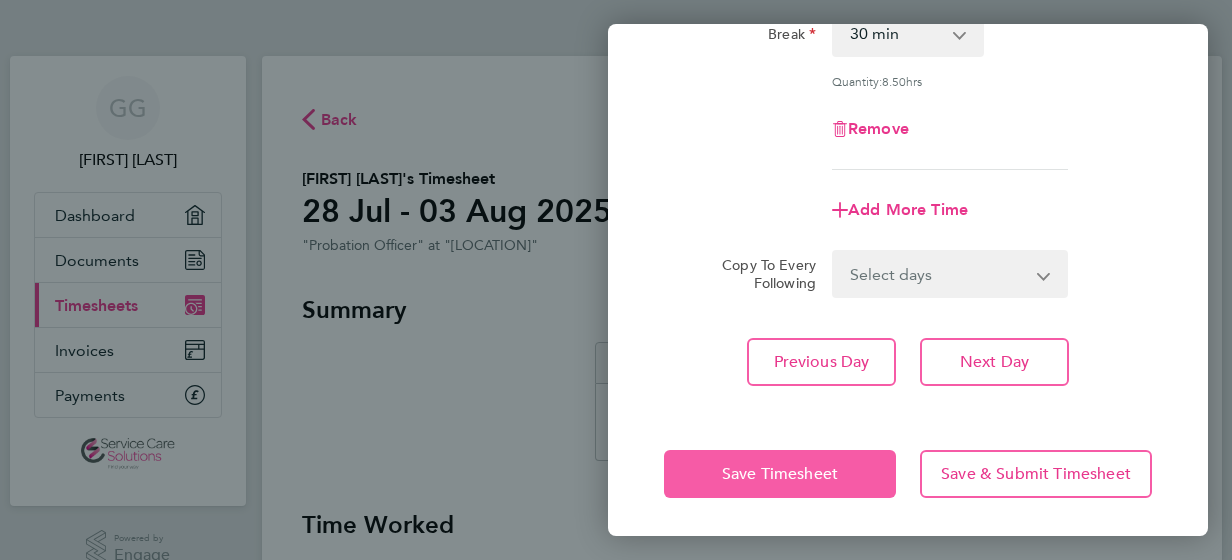 click on "Save Timesheet" 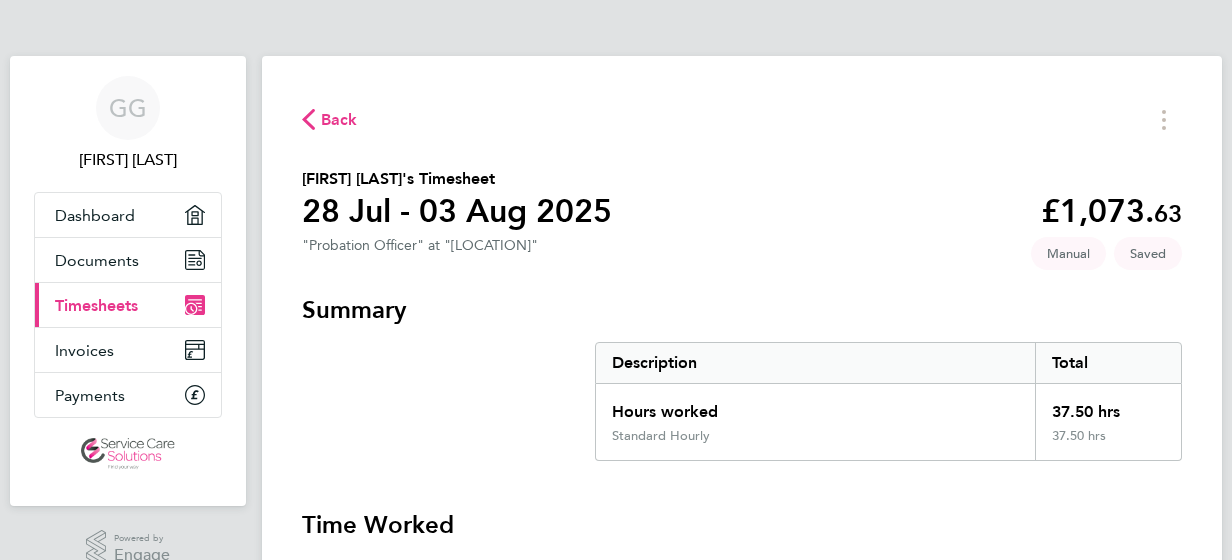 click on "Time Worked" at bounding box center [742, 525] 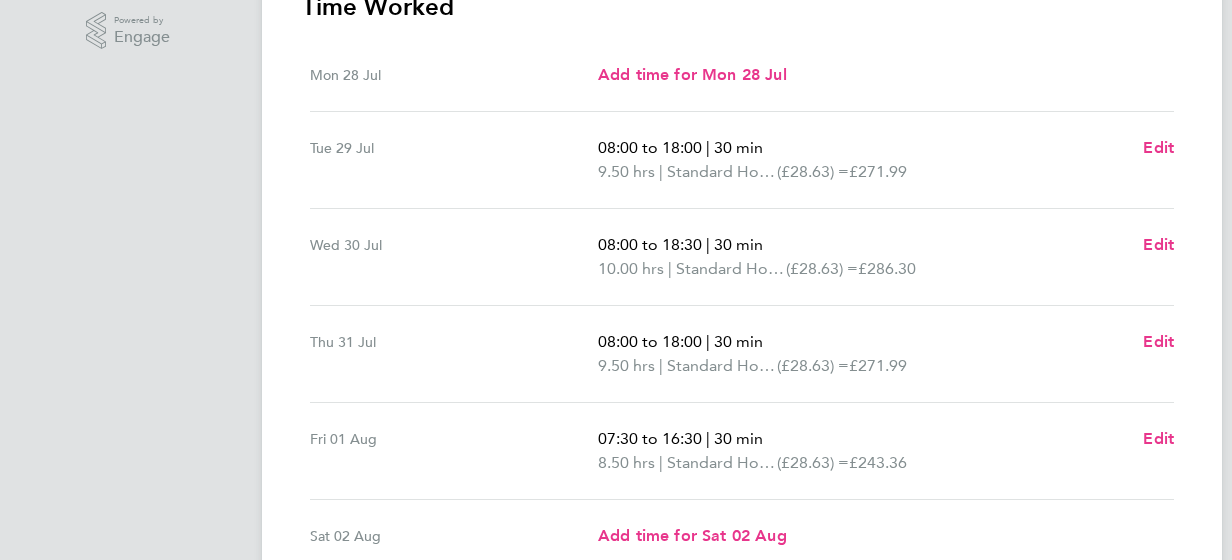 scroll, scrollTop: 520, scrollLeft: 0, axis: vertical 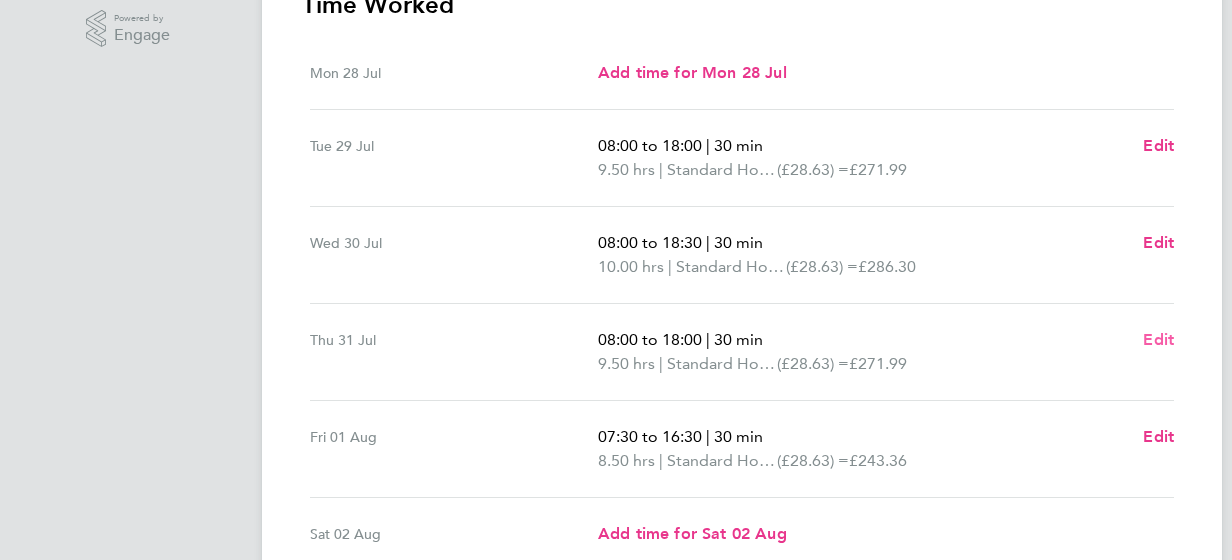 click on "Edit" at bounding box center (1158, 339) 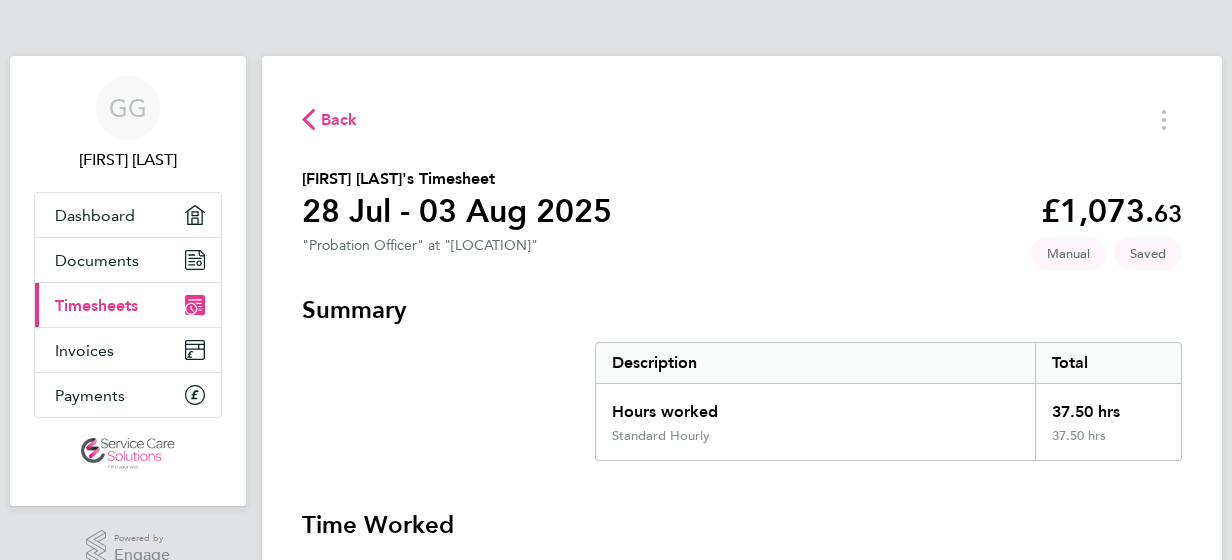 select on "30" 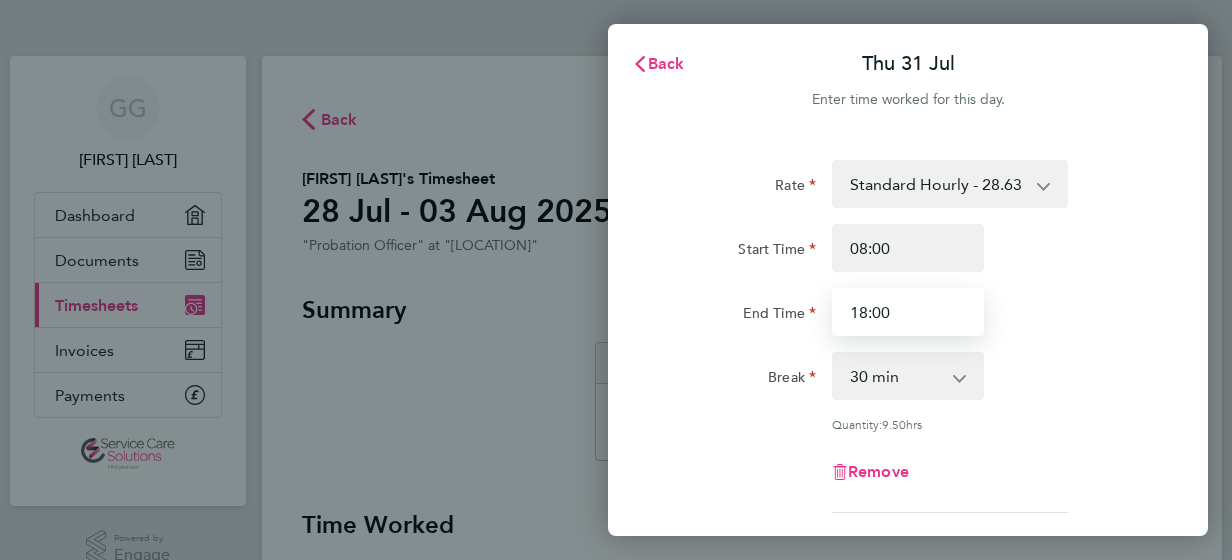 drag, startPoint x: 884, startPoint y: 316, endPoint x: 776, endPoint y: 320, distance: 108.07405 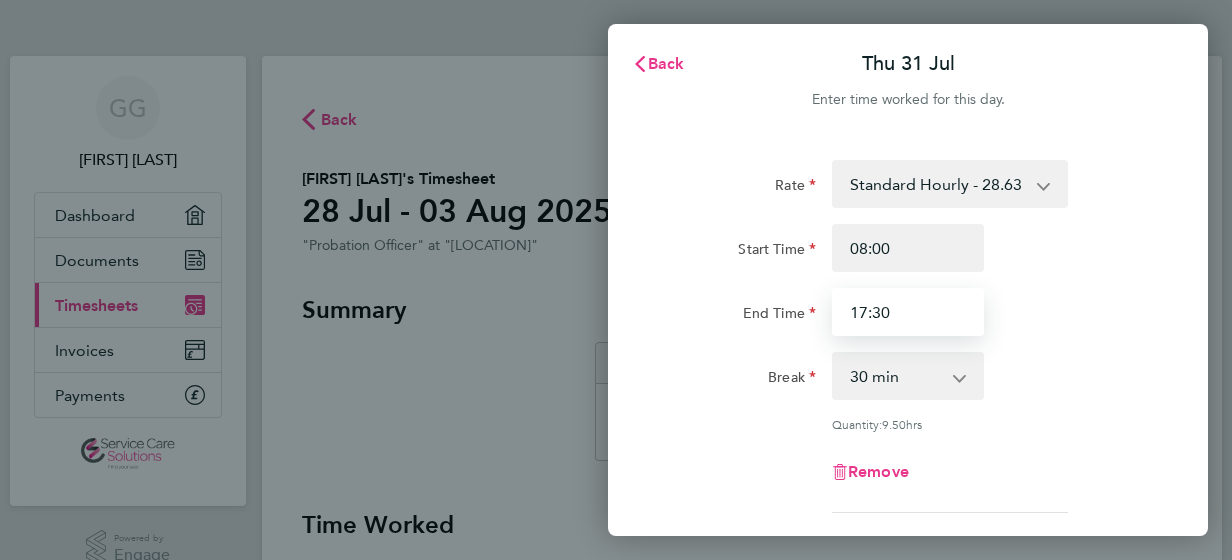 drag, startPoint x: 910, startPoint y: 312, endPoint x: 814, endPoint y: 310, distance: 96.02083 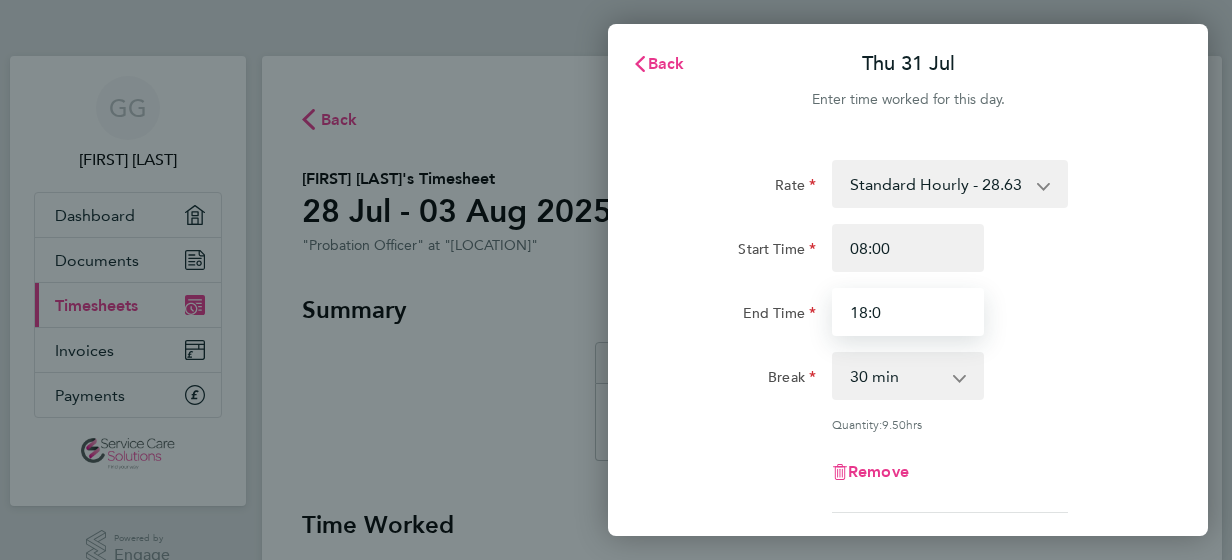 type on "18:00" 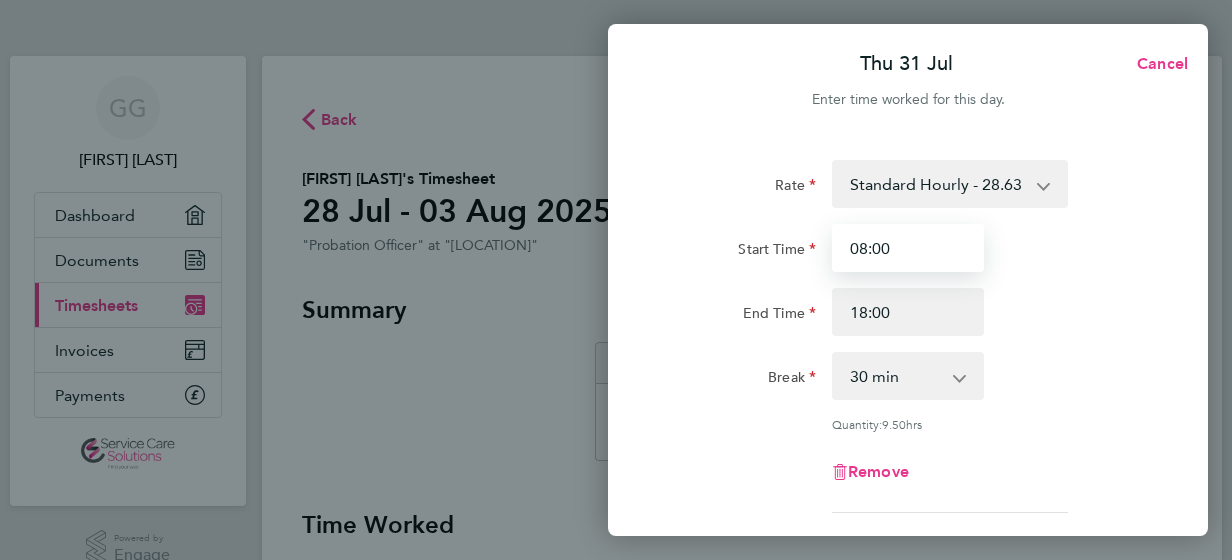click on "08:00" at bounding box center [908, 248] 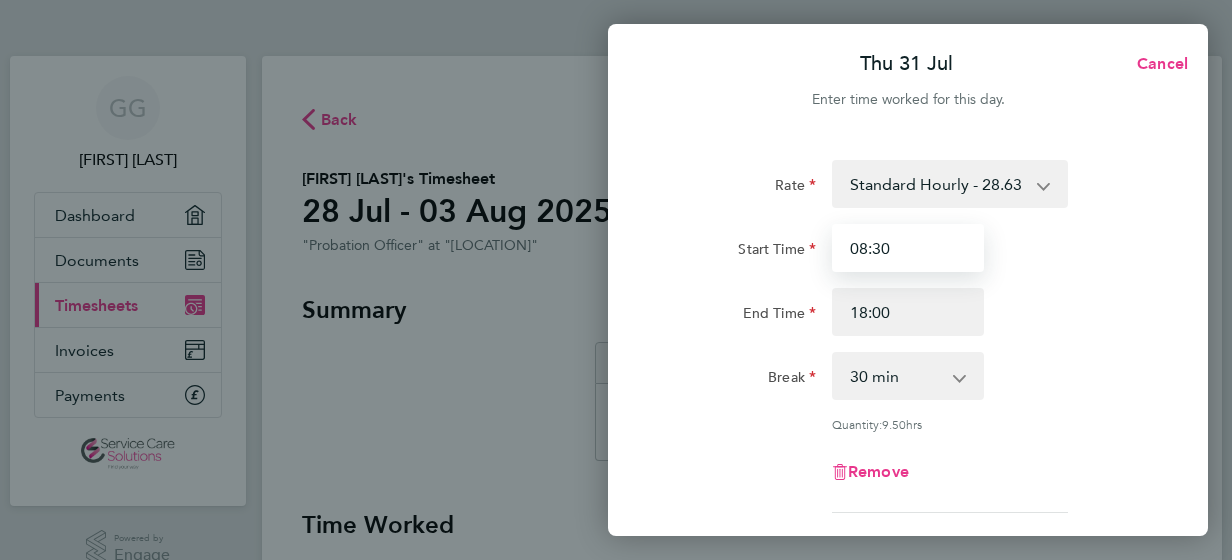 type on "08:30" 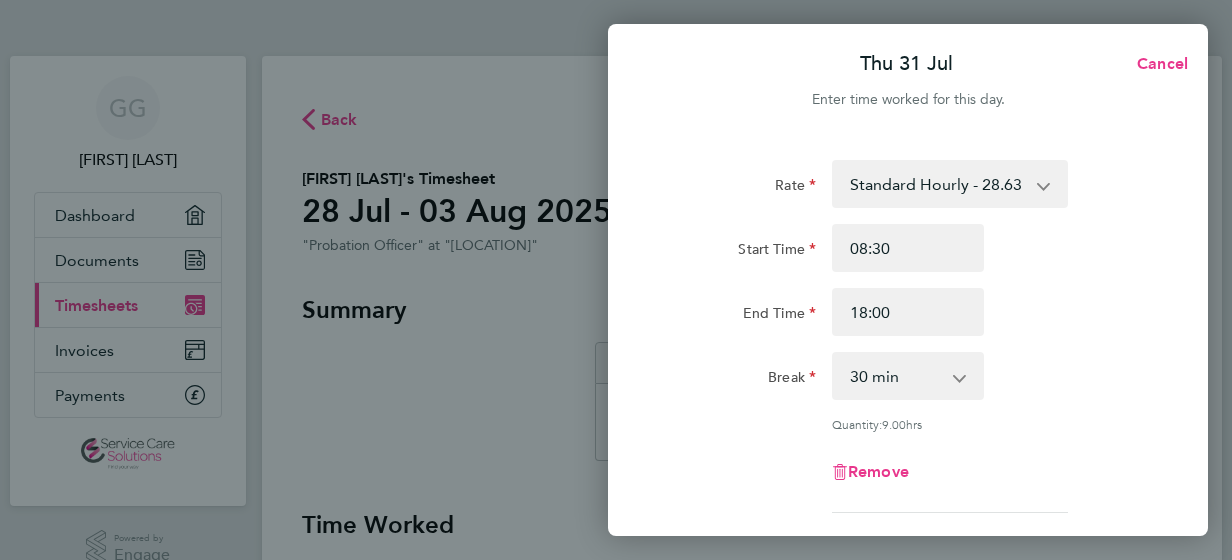 click on "Start Time 08:30 End Time 18:00" 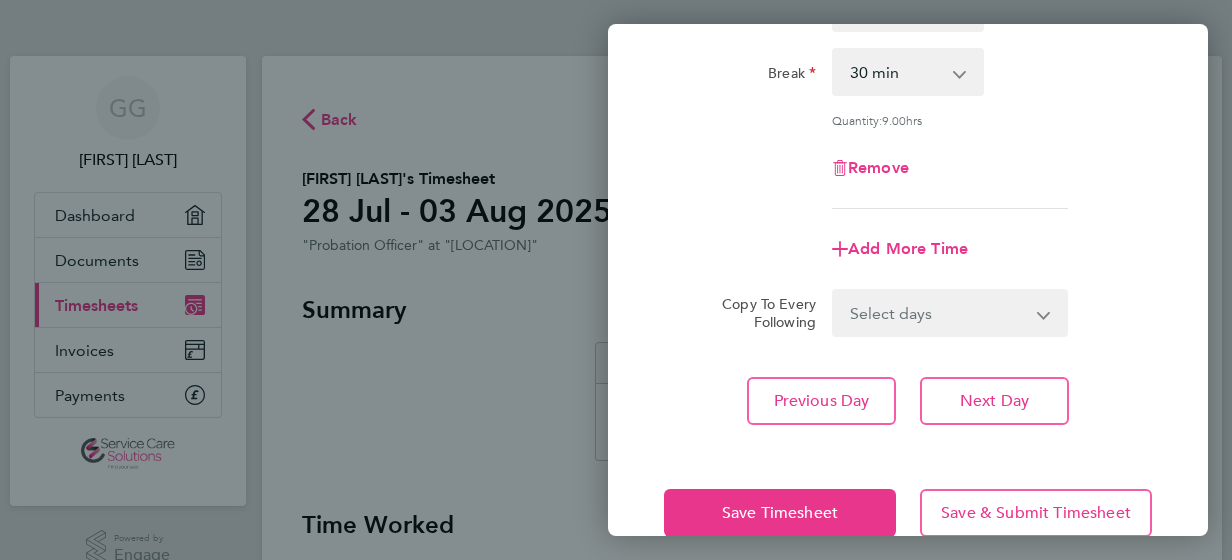 scroll, scrollTop: 320, scrollLeft: 0, axis: vertical 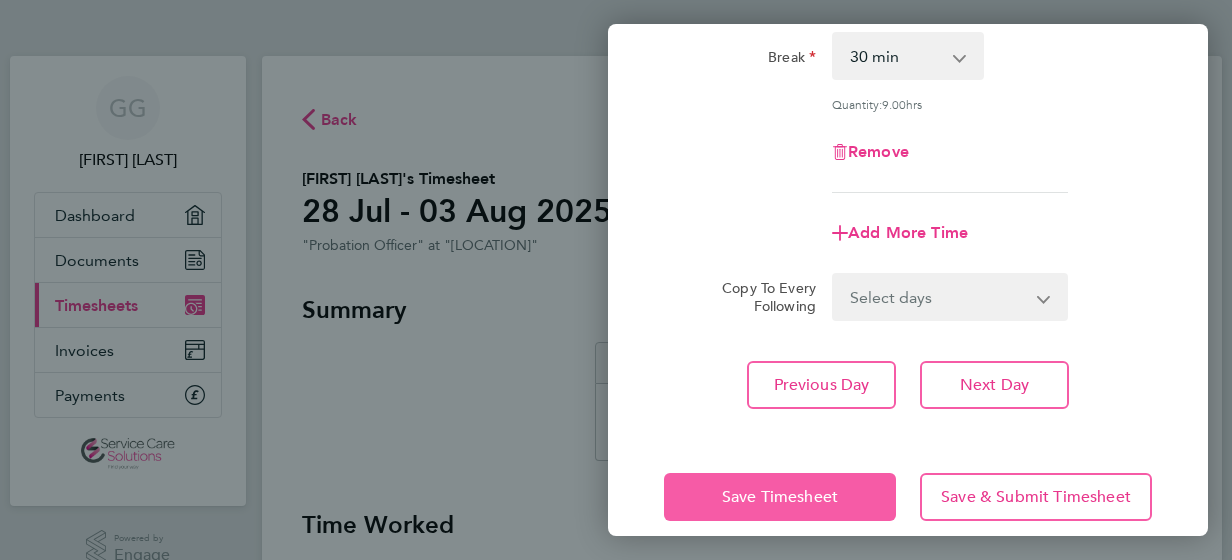 click on "Save Timesheet" 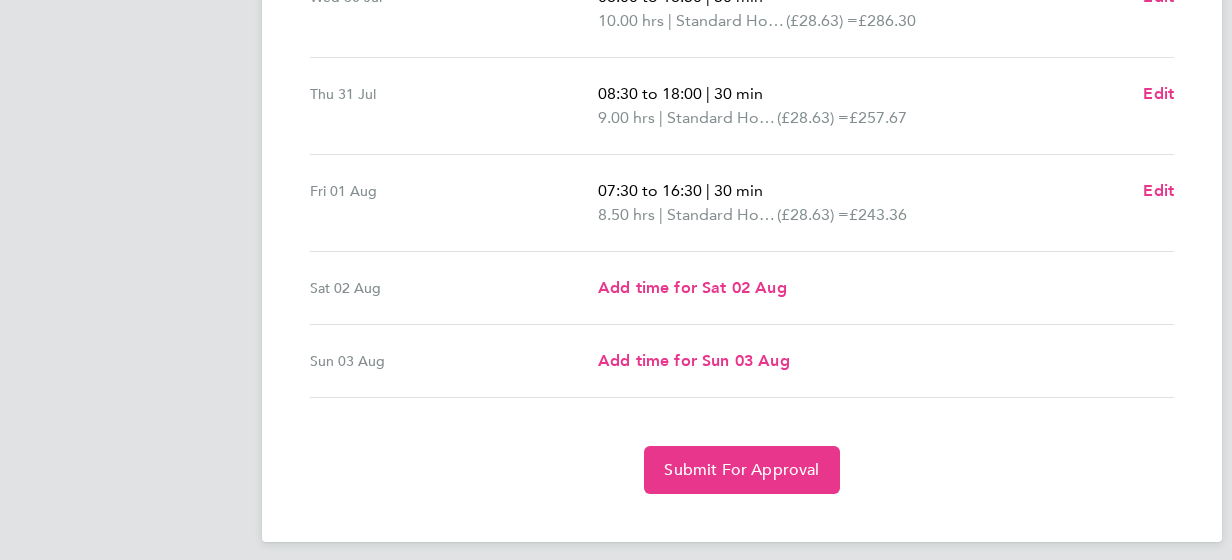 scroll, scrollTop: 777, scrollLeft: 0, axis: vertical 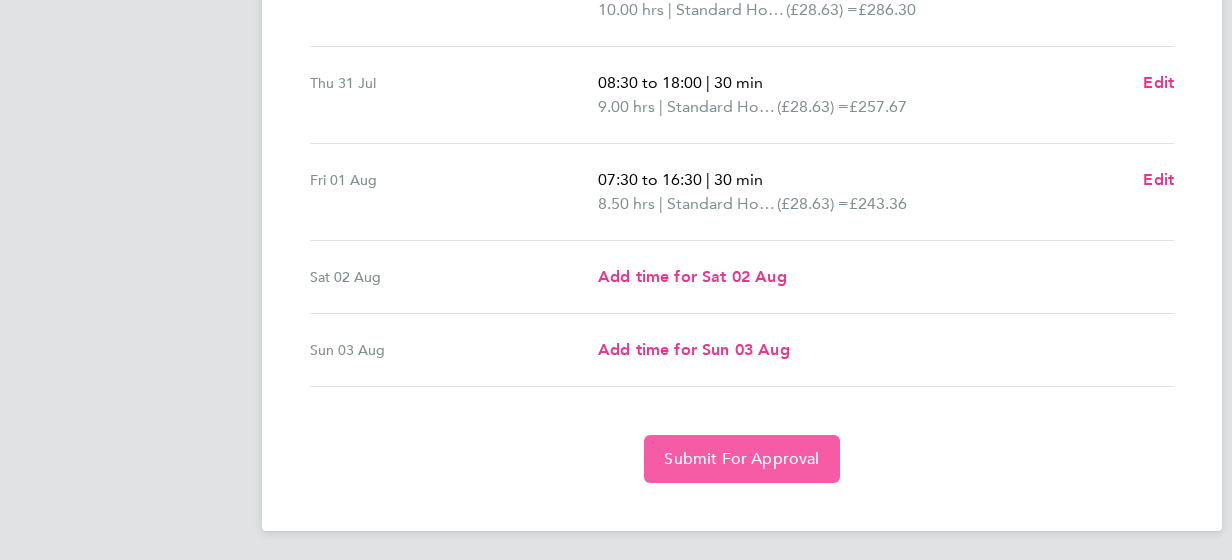 click on "Submit For Approval" 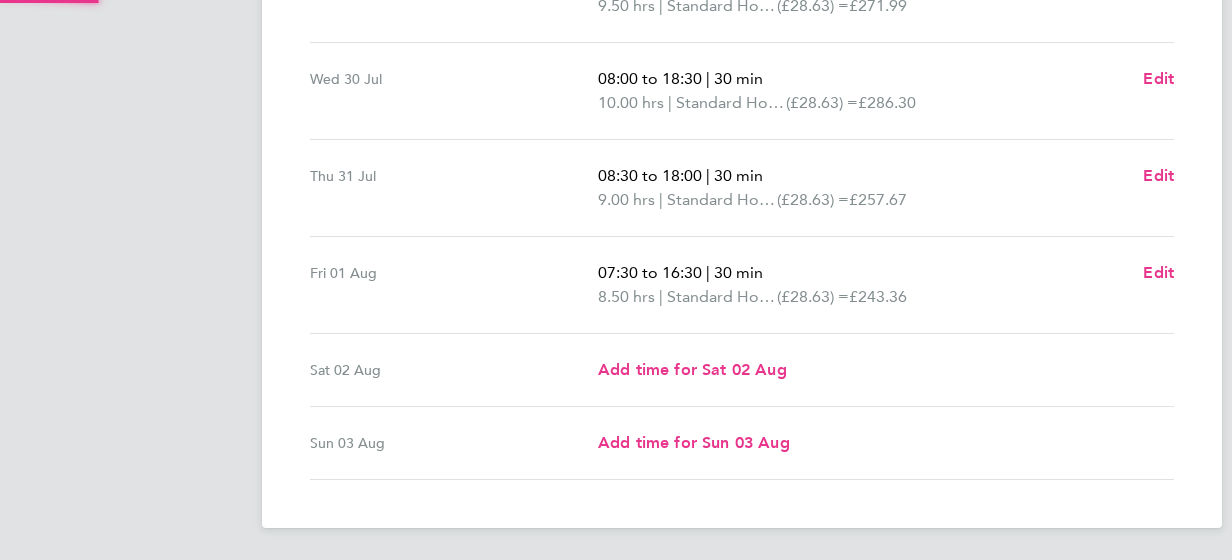 scroll, scrollTop: 681, scrollLeft: 0, axis: vertical 